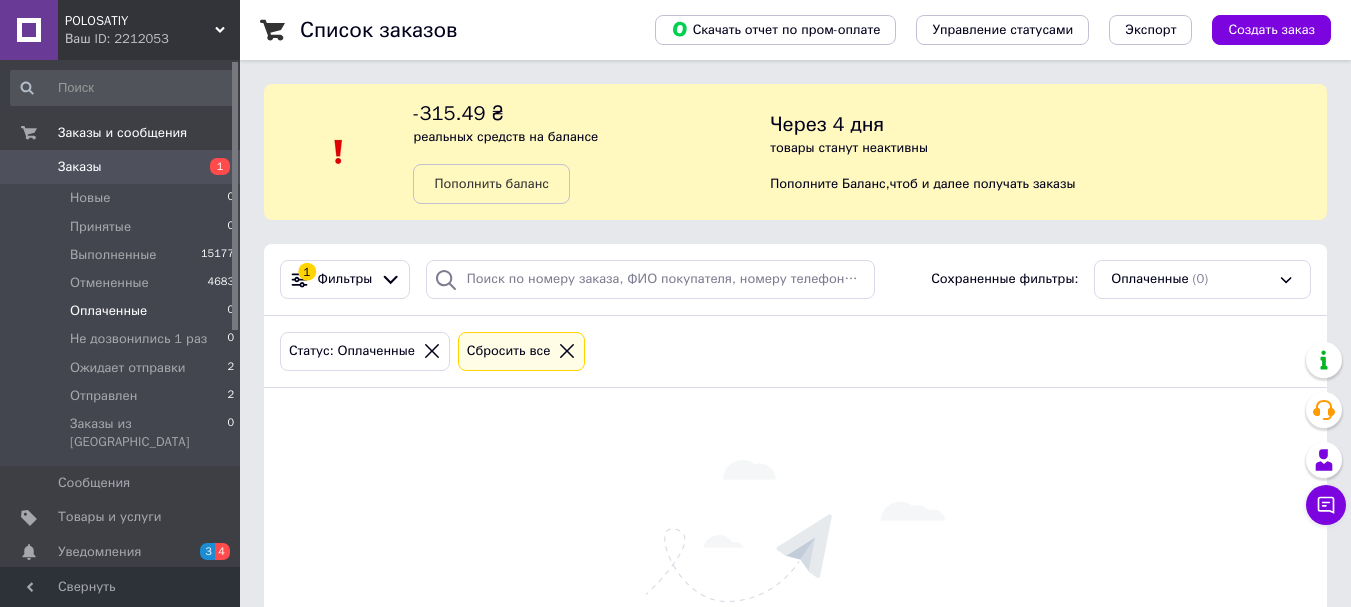 scroll, scrollTop: 0, scrollLeft: 0, axis: both 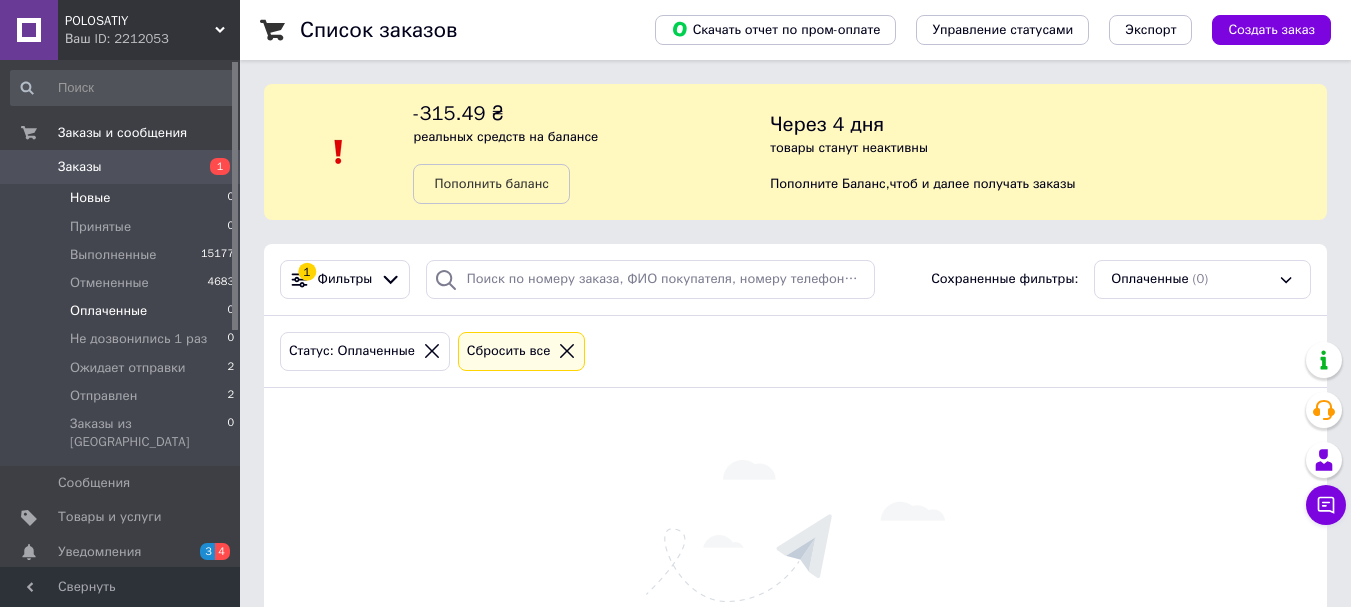 click on "Новые 0" at bounding box center [123, 198] 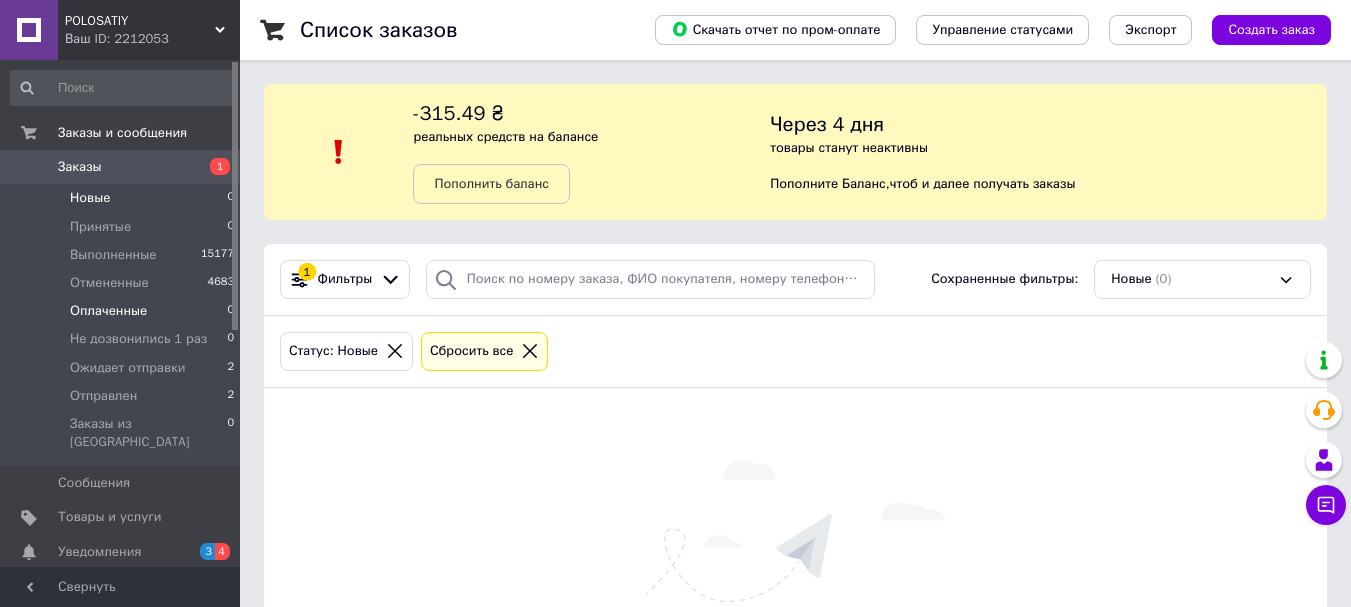 click on "Оплаченные" at bounding box center [108, 311] 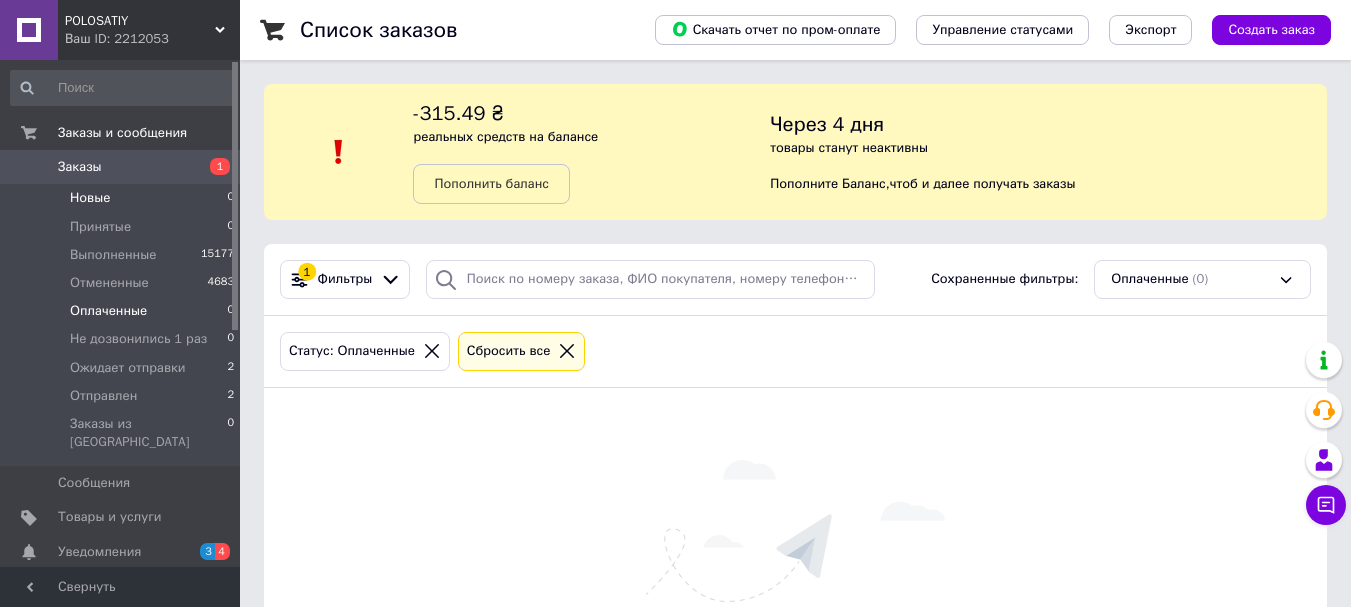 click on "Новые" at bounding box center (90, 198) 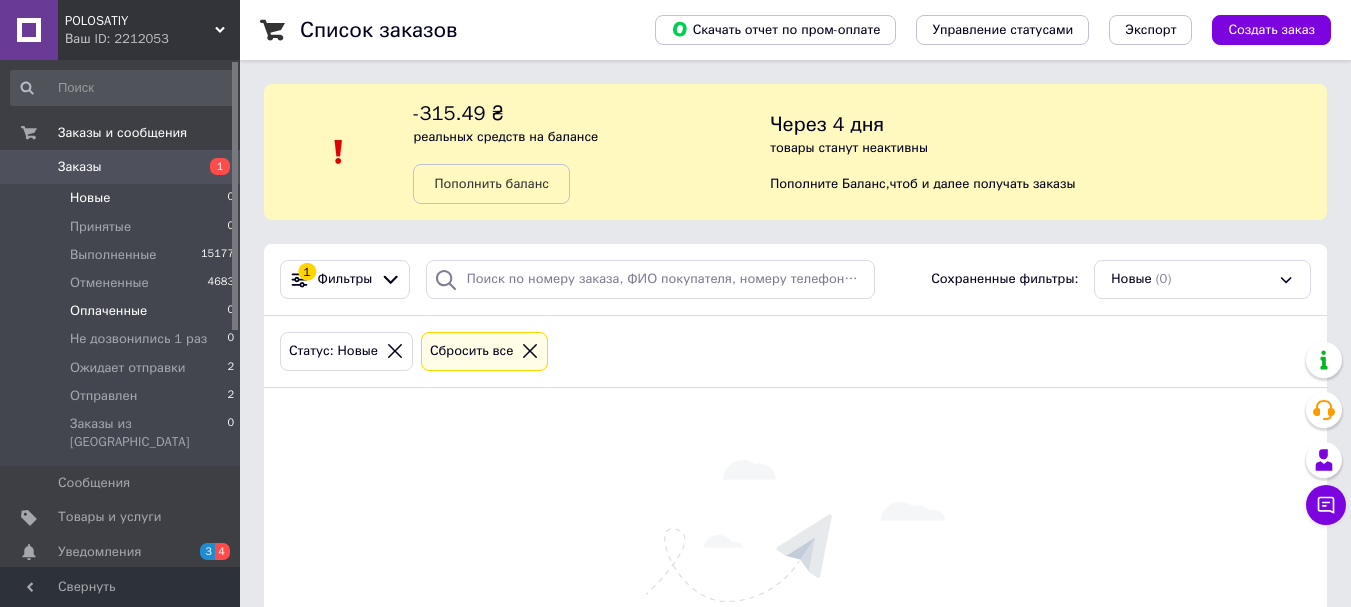 click on "Оплаченные 0" at bounding box center (123, 311) 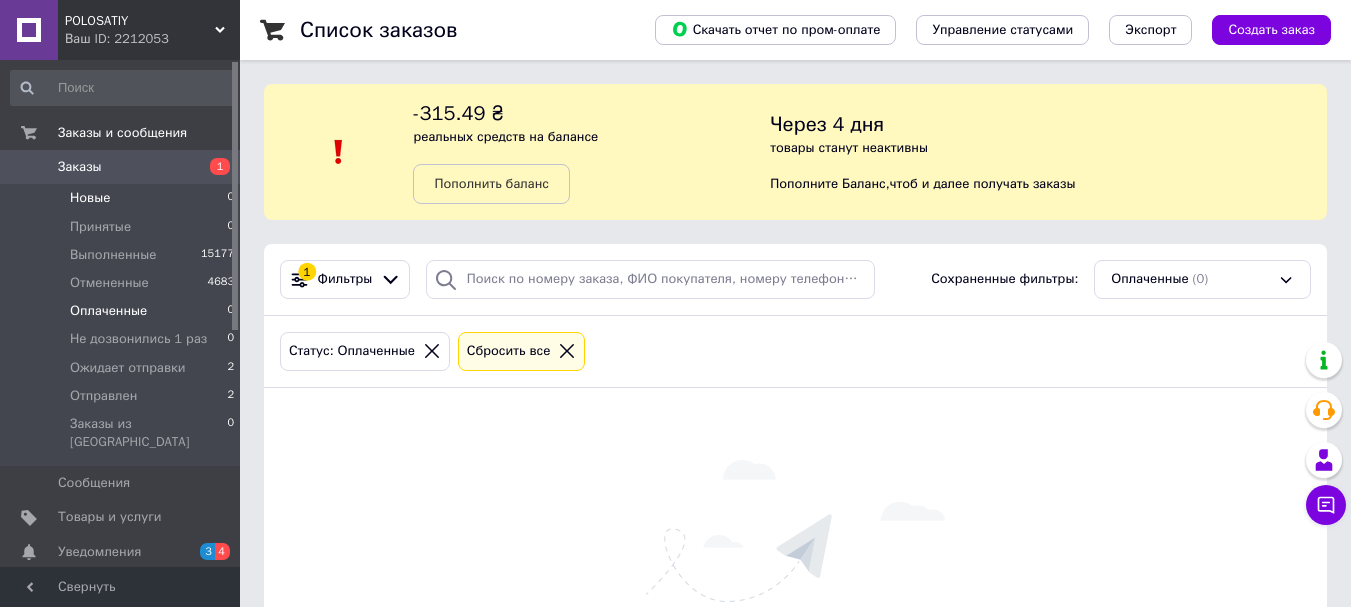 click on "Новые 0" at bounding box center [123, 198] 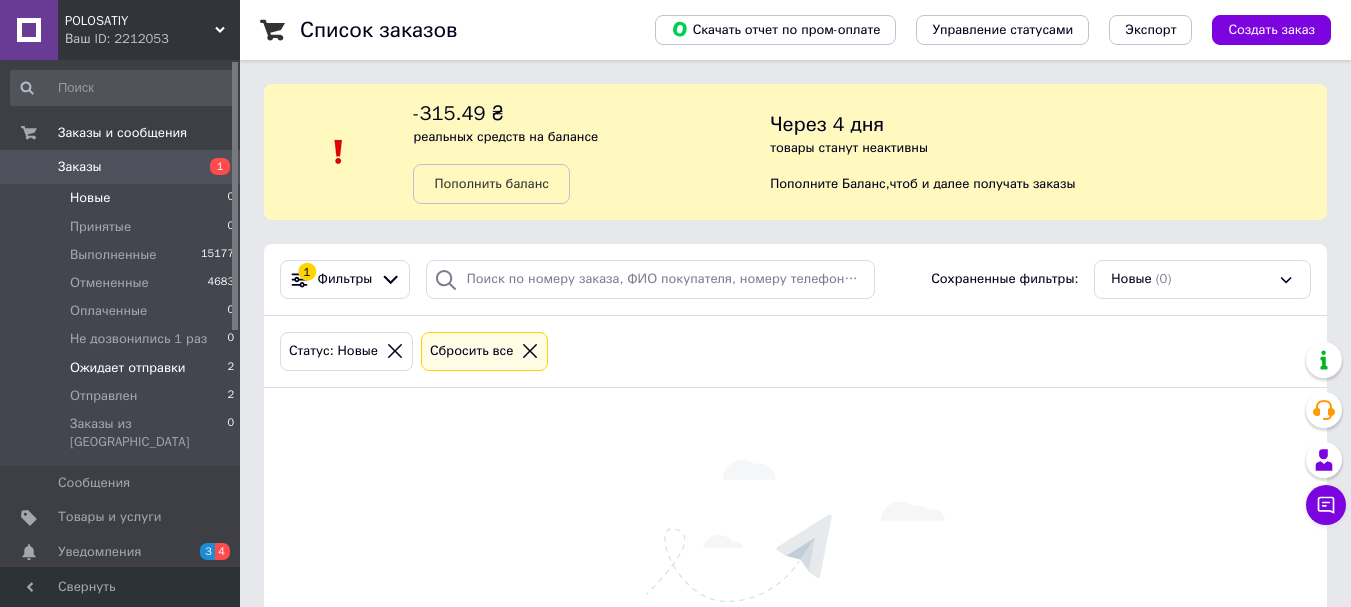 click on "Ожидает отправки" at bounding box center (128, 368) 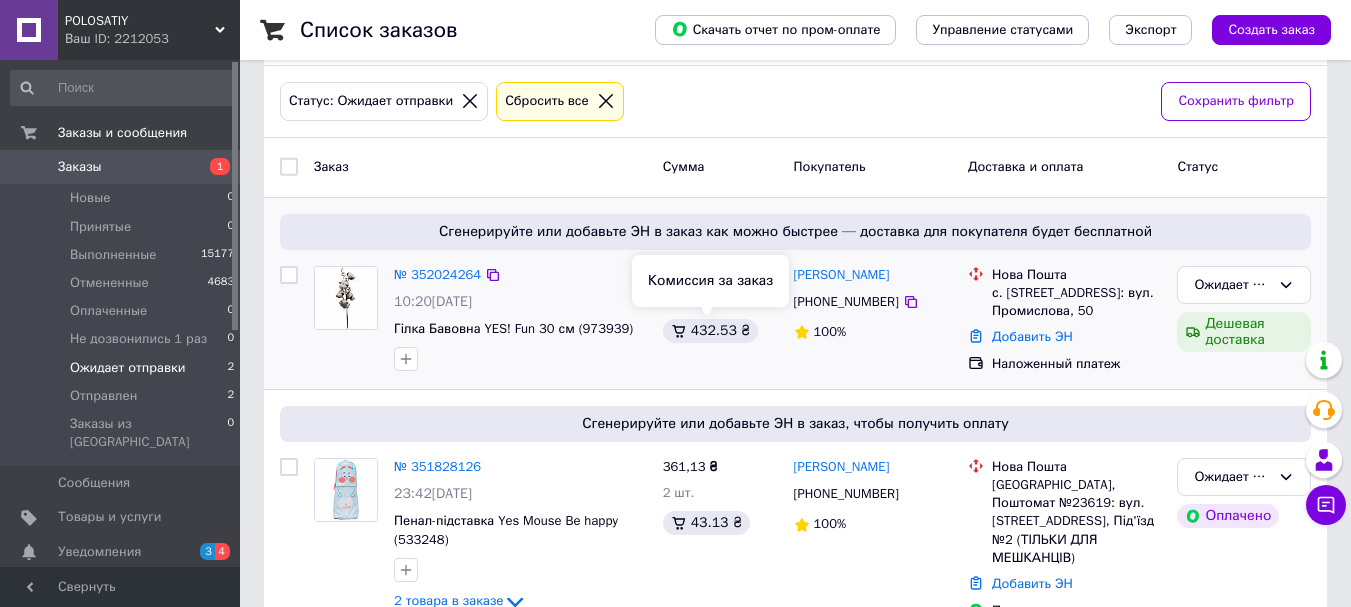 scroll, scrollTop: 297, scrollLeft: 0, axis: vertical 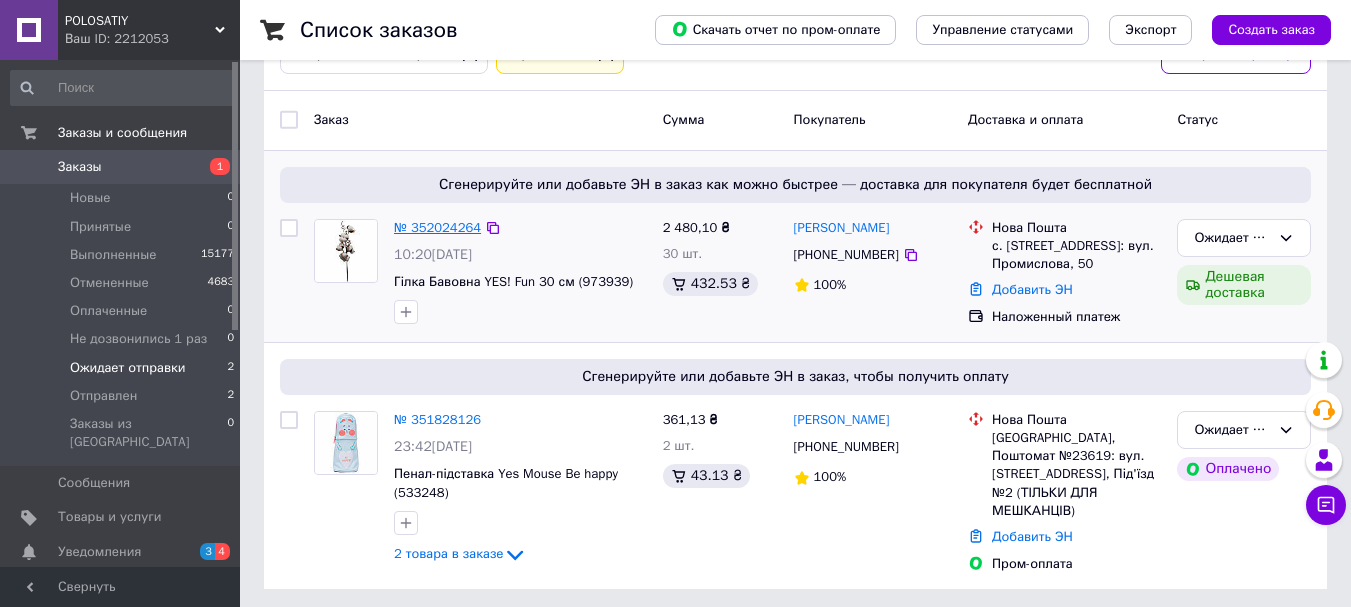 click on "№ 352024264" at bounding box center [437, 227] 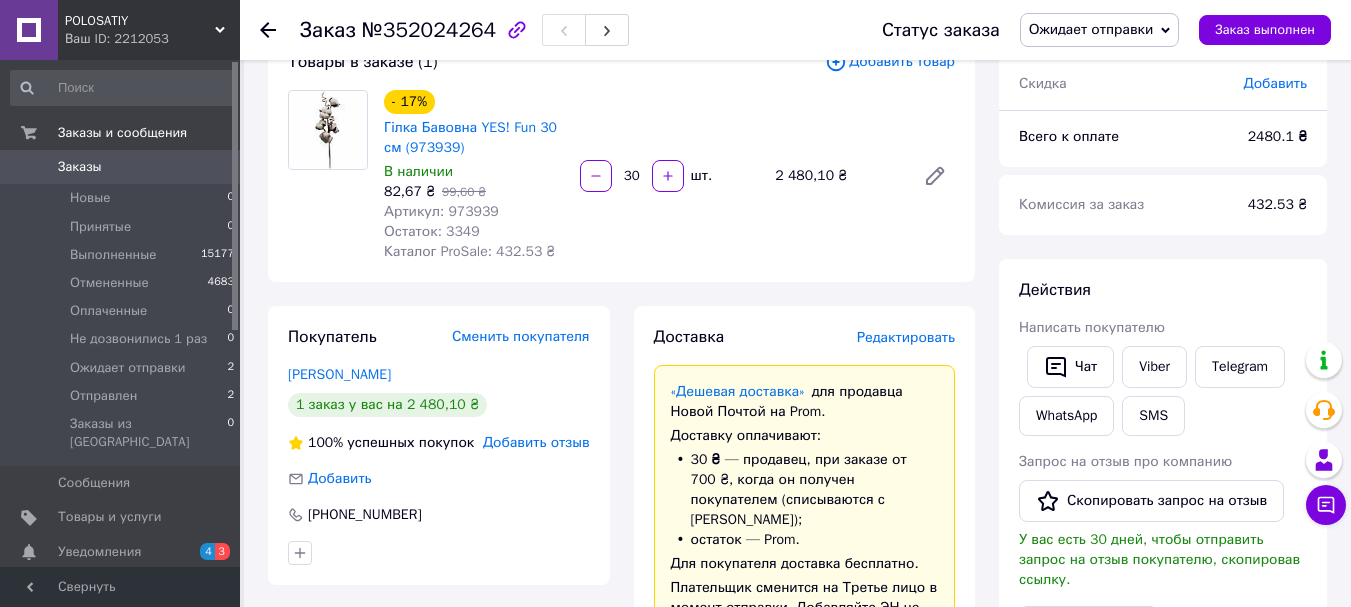 scroll, scrollTop: 97, scrollLeft: 0, axis: vertical 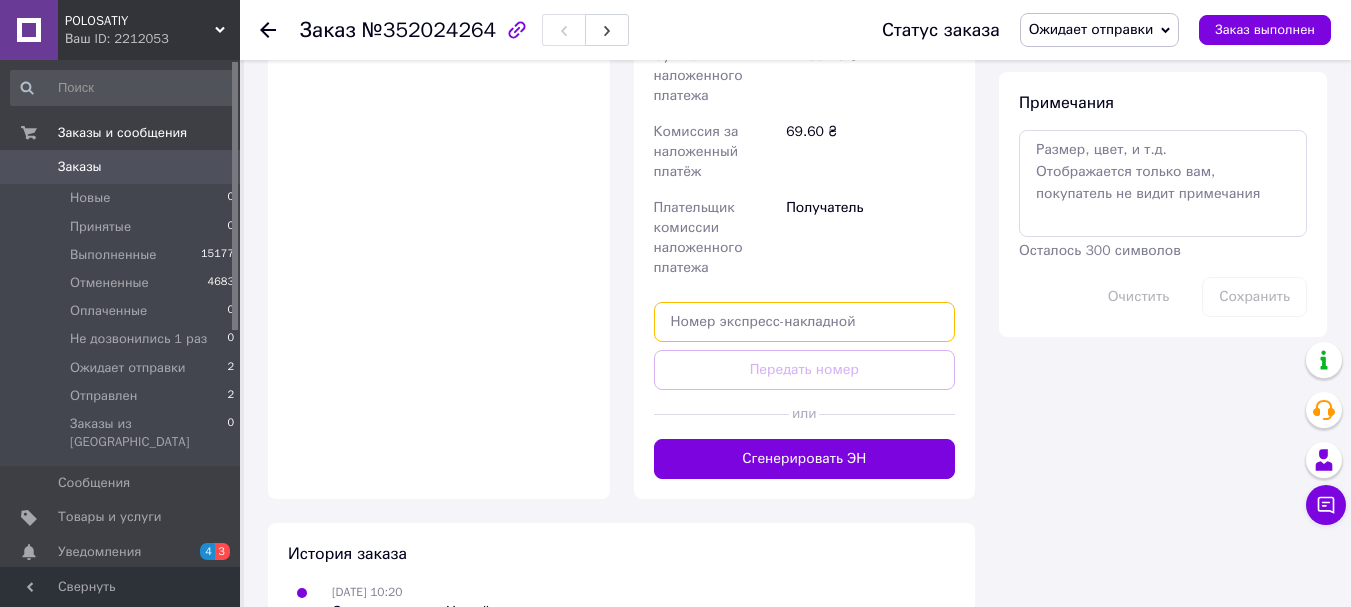 click at bounding box center [805, 322] 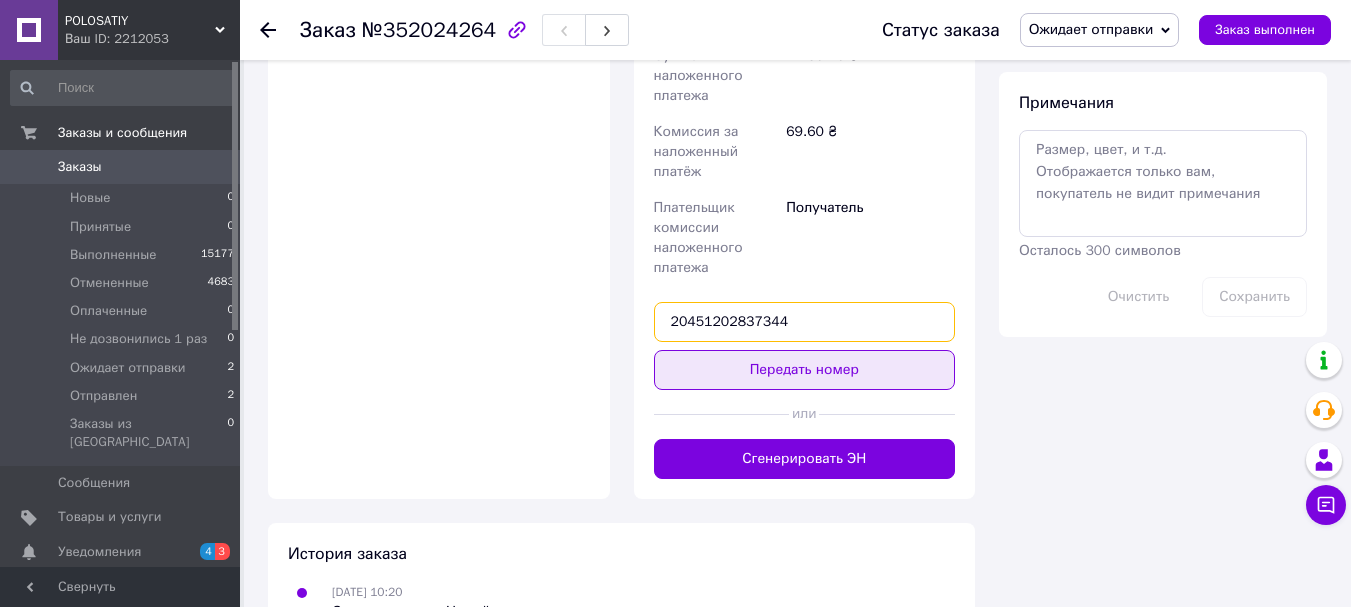 type on "20451202837344" 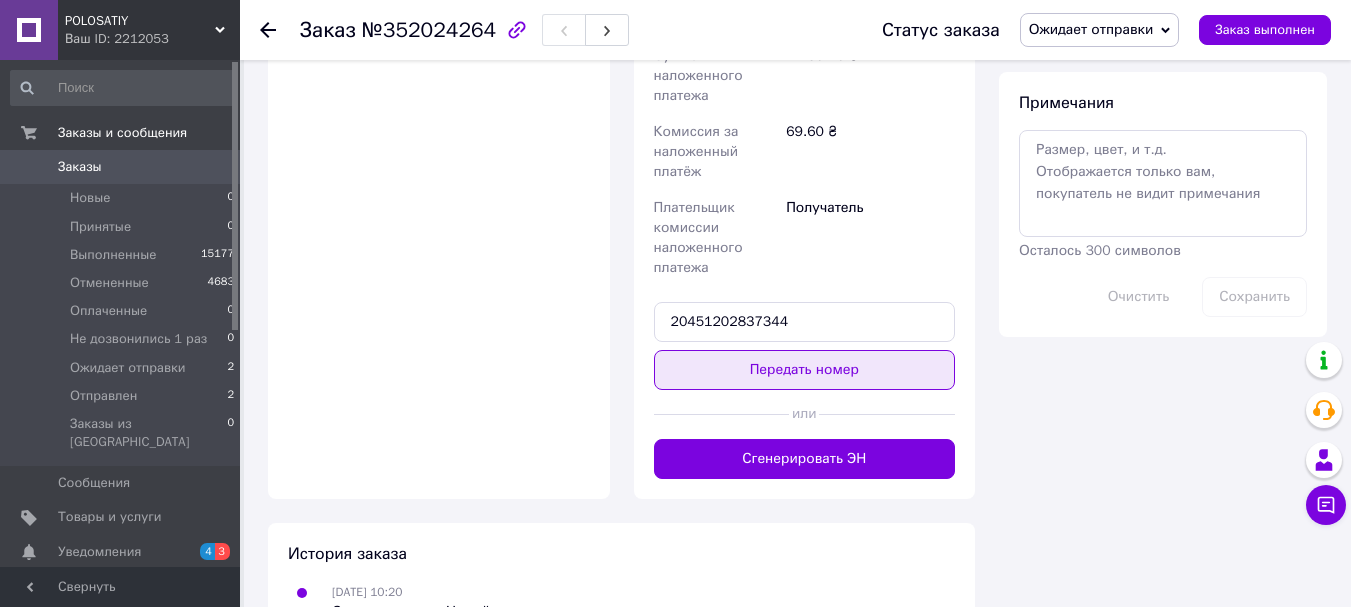 click on "Передать номер" at bounding box center [805, 370] 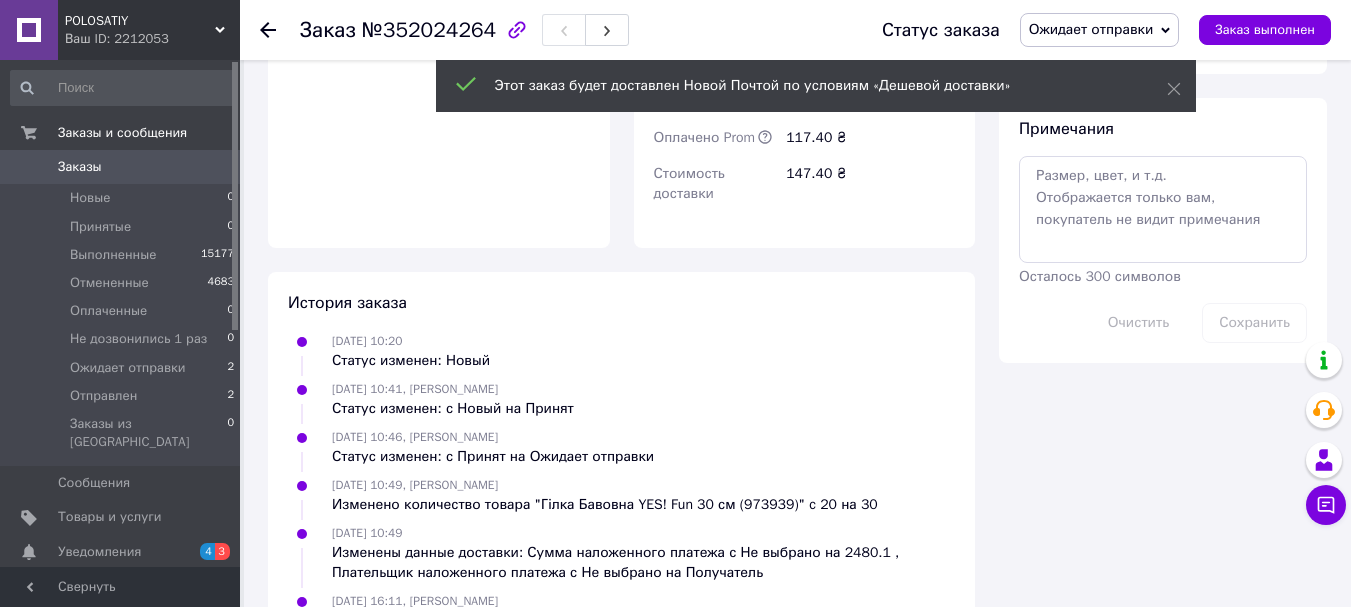 scroll, scrollTop: 1094, scrollLeft: 0, axis: vertical 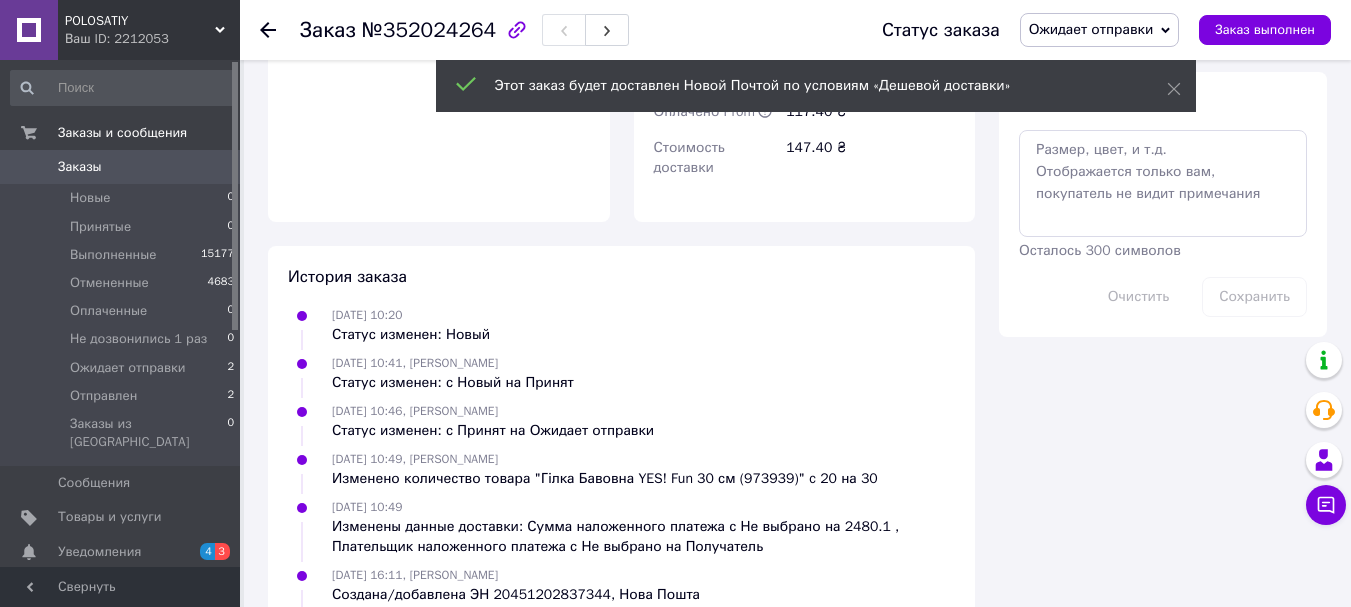 click on "Ожидает отправки" at bounding box center [1091, 29] 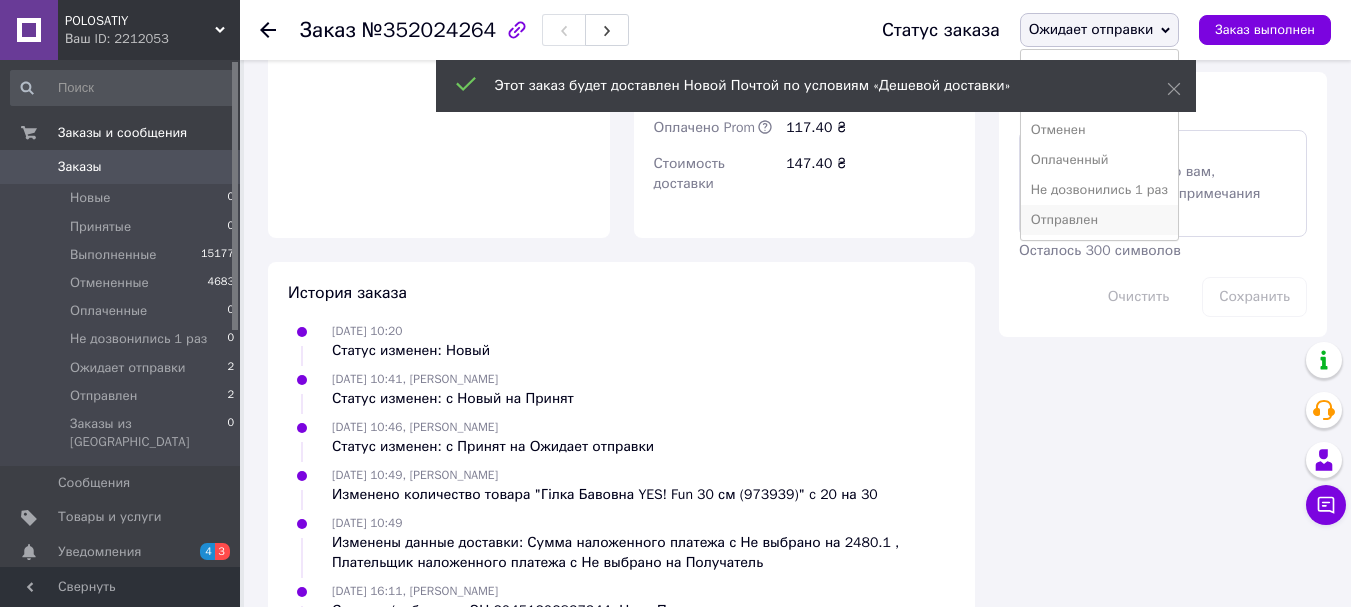 click on "Отправлен" at bounding box center (1100, 220) 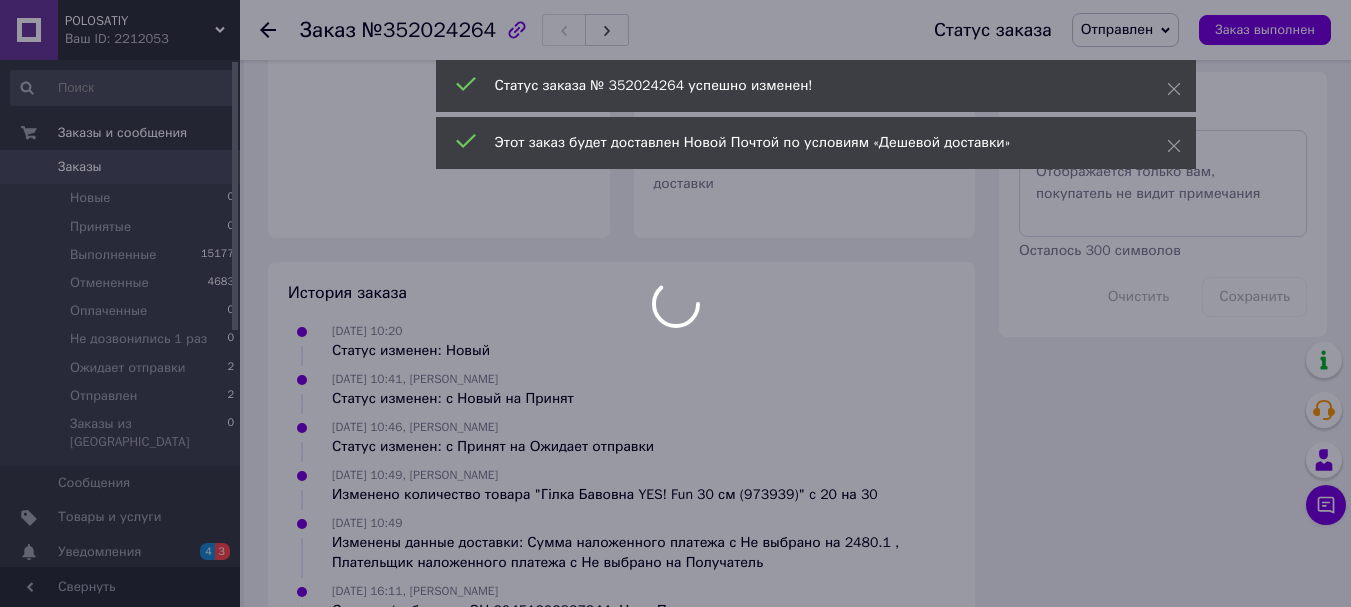 scroll, scrollTop: 537, scrollLeft: 0, axis: vertical 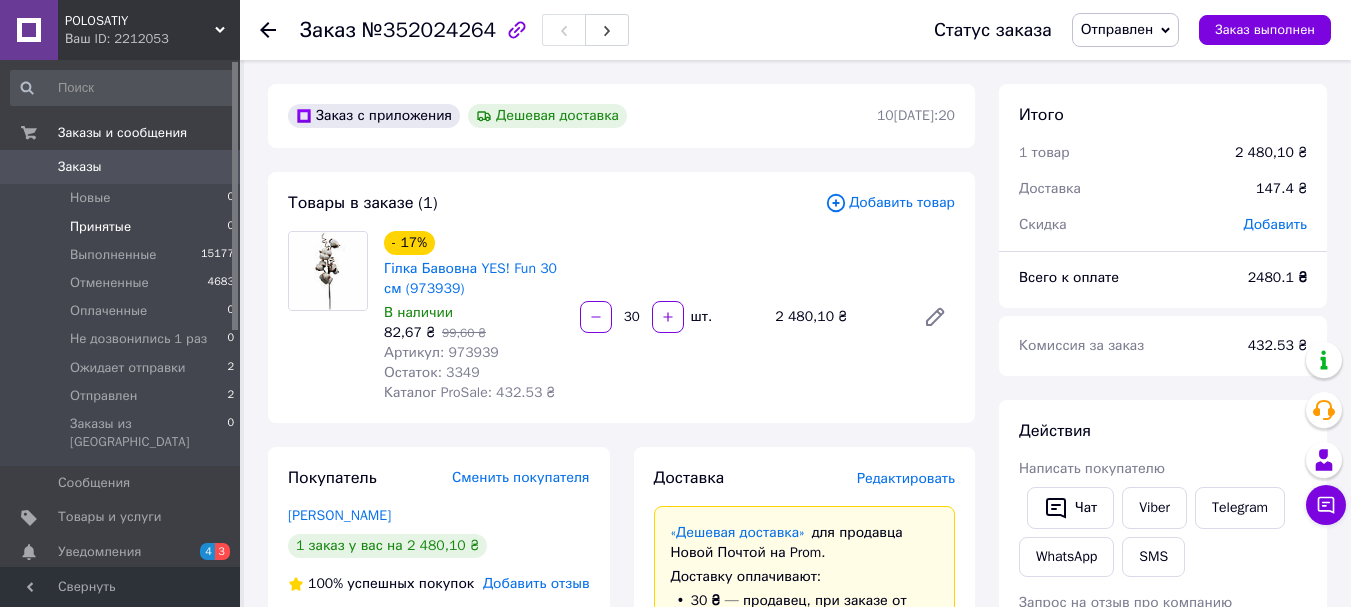 click on "Принятые" at bounding box center [100, 227] 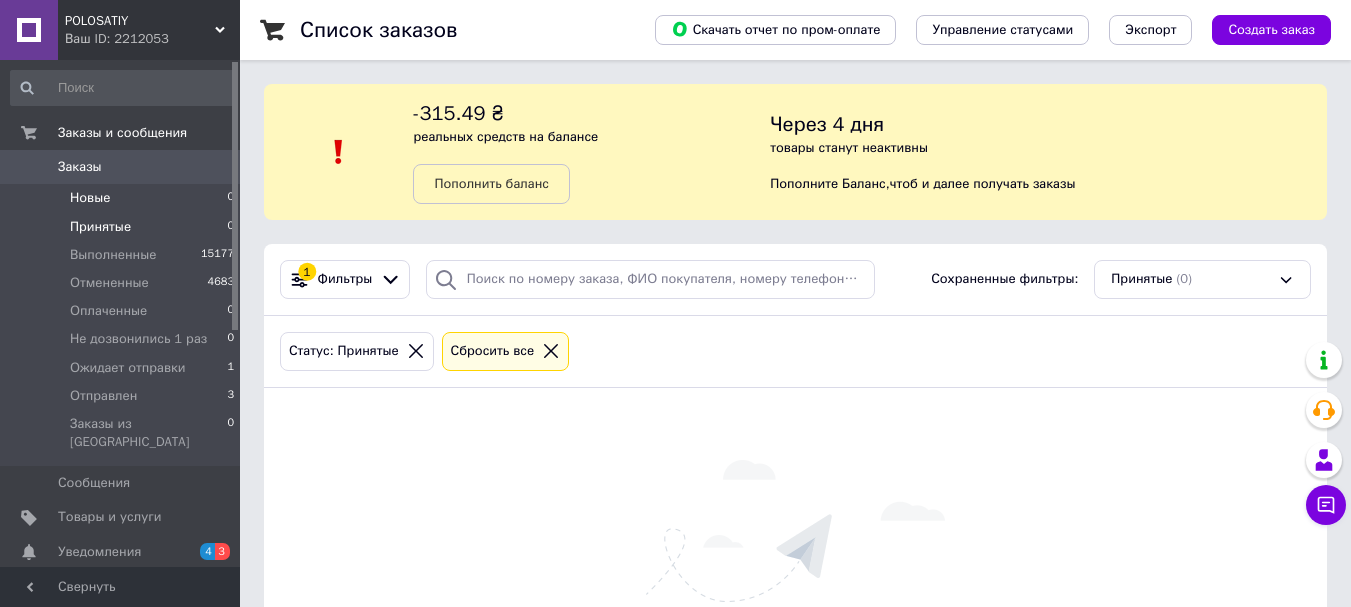 click on "Новые" at bounding box center [90, 198] 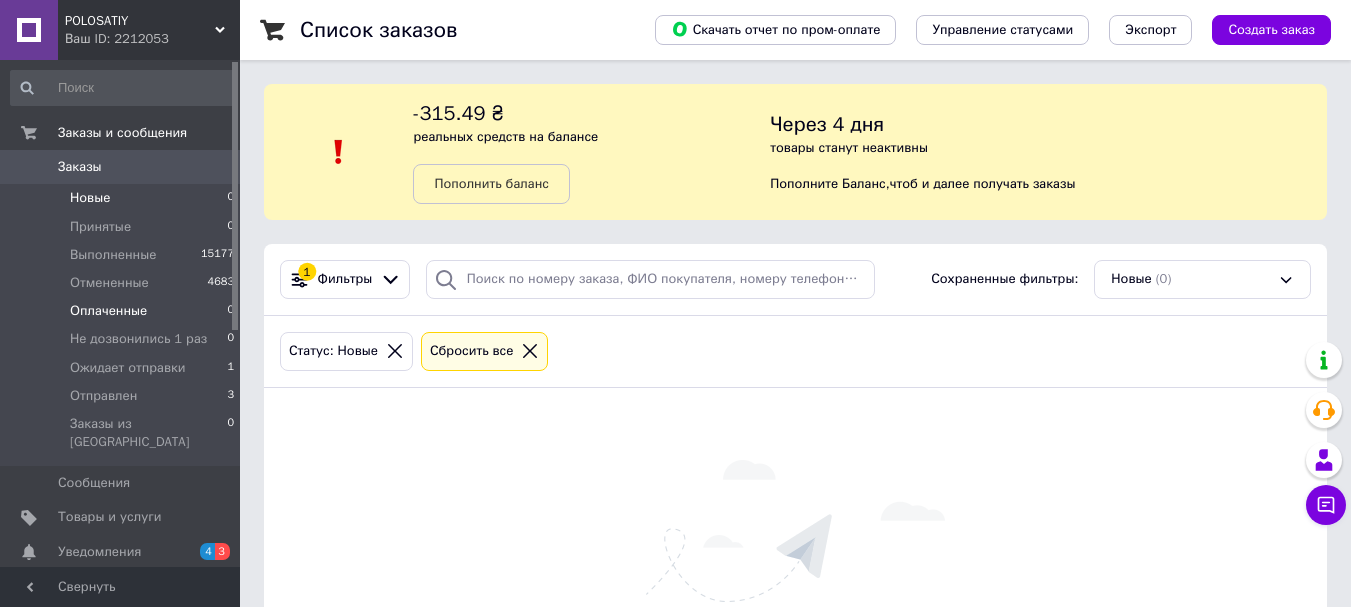 click on "Оплаченные" at bounding box center [108, 311] 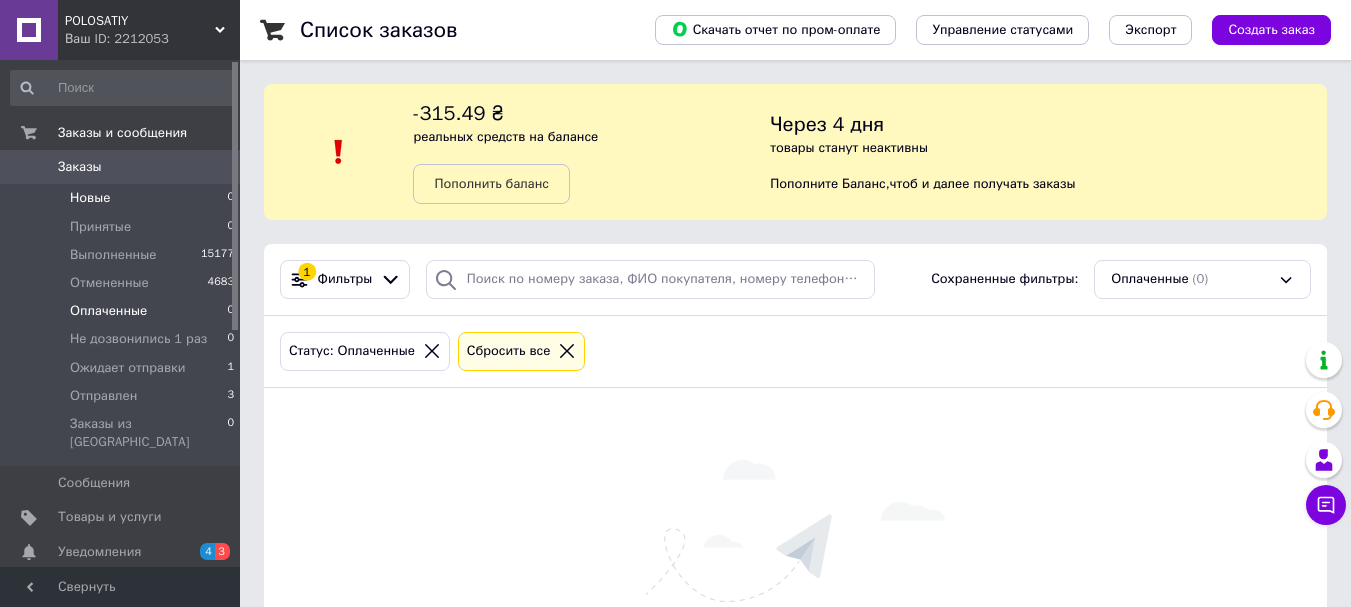 click on "Новые 0" at bounding box center [123, 198] 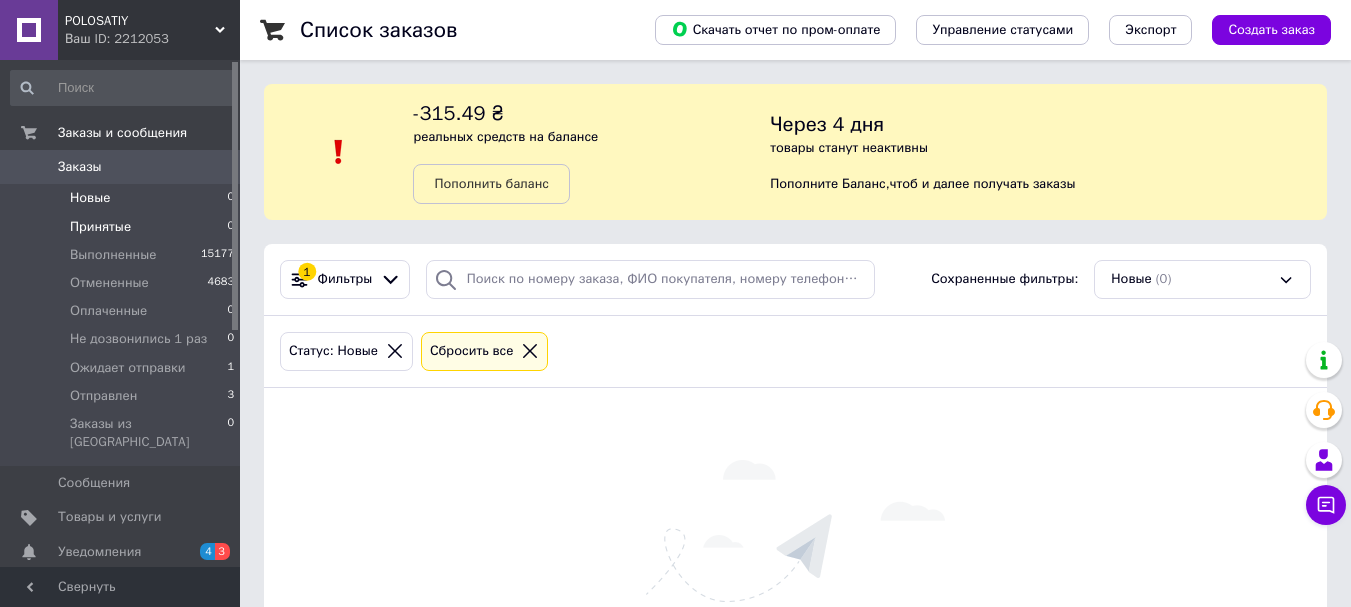 click on "Принятые 0" at bounding box center (123, 227) 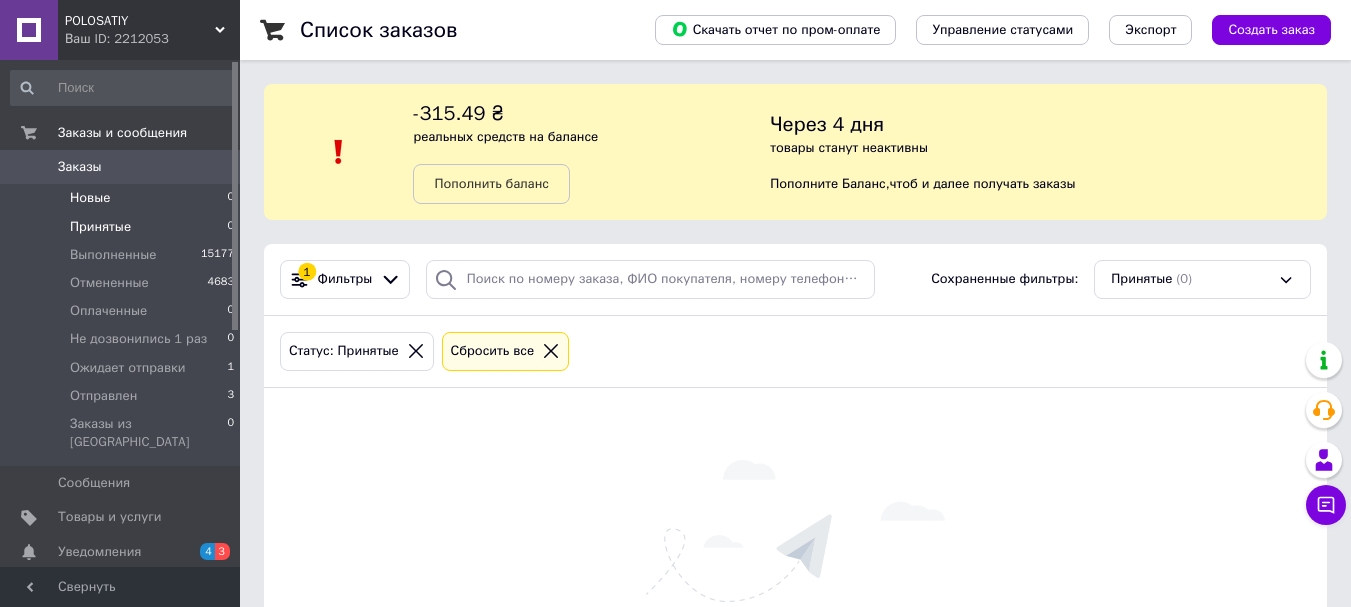 click on "Новые" at bounding box center [90, 198] 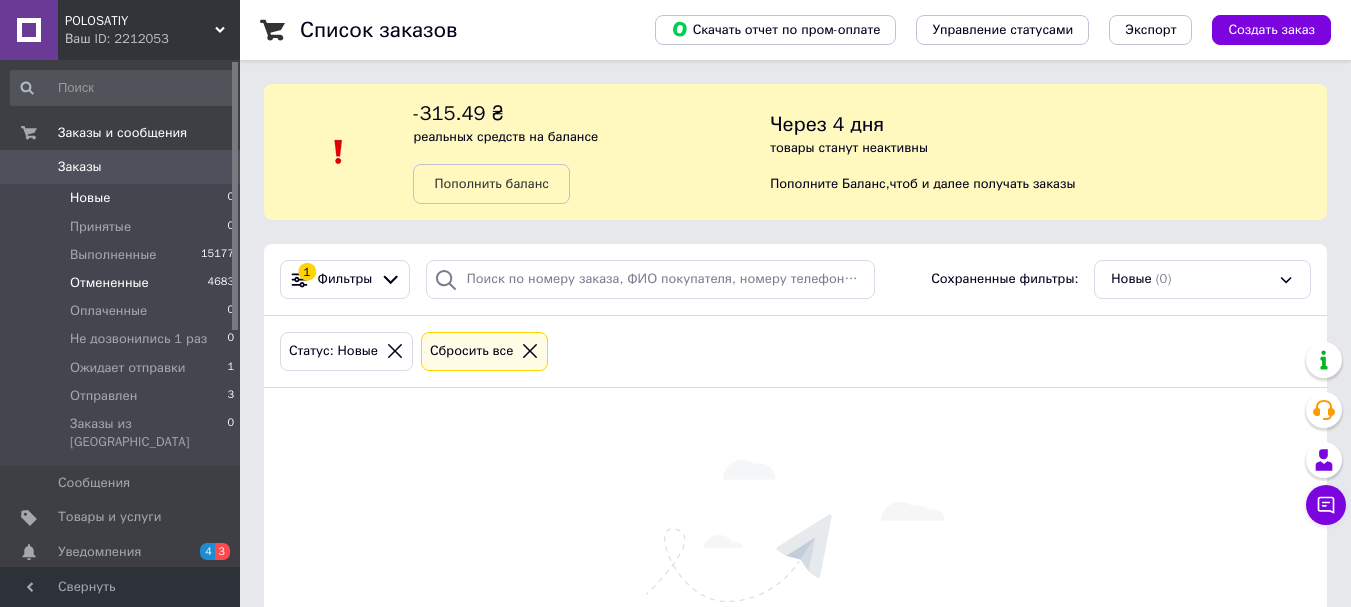 click on "Отмененные 4683" at bounding box center (123, 283) 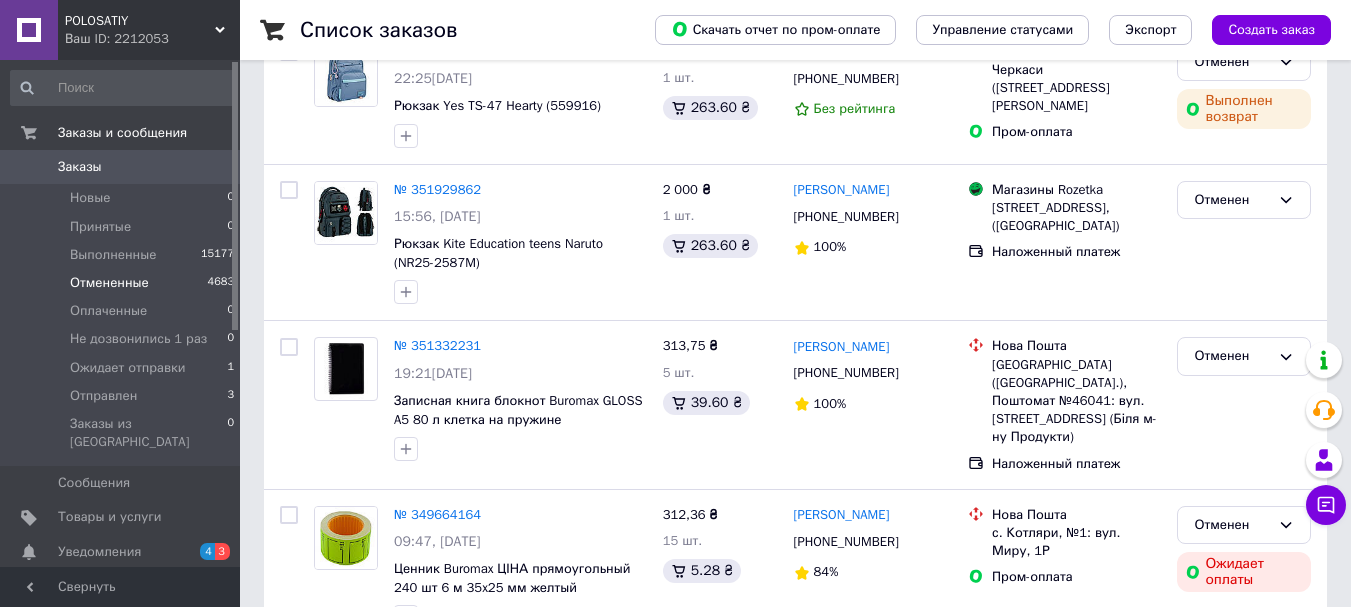 scroll, scrollTop: 600, scrollLeft: 0, axis: vertical 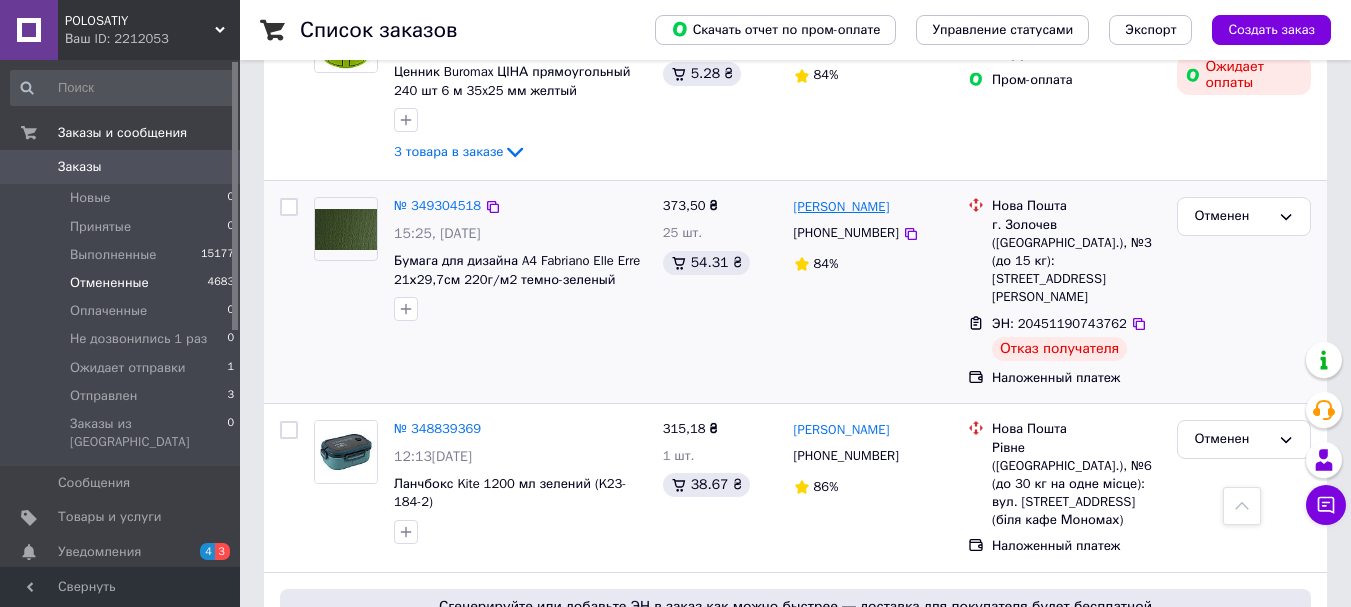 click on "[PERSON_NAME]" at bounding box center (842, 207) 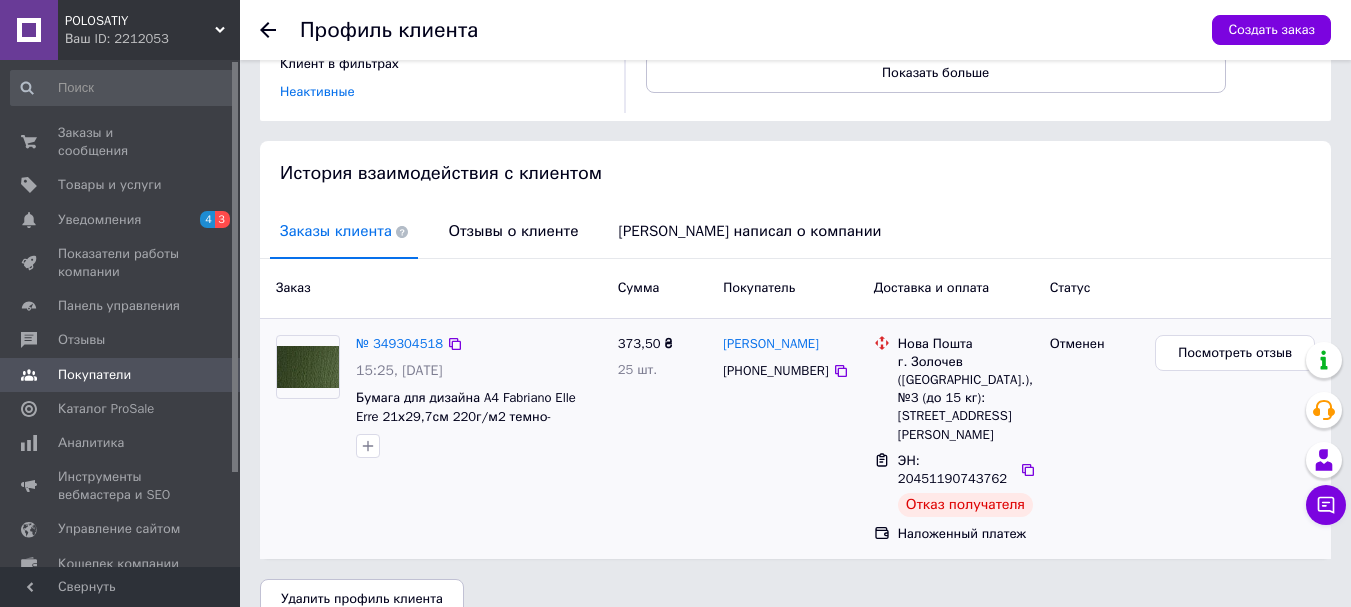 scroll, scrollTop: 336, scrollLeft: 0, axis: vertical 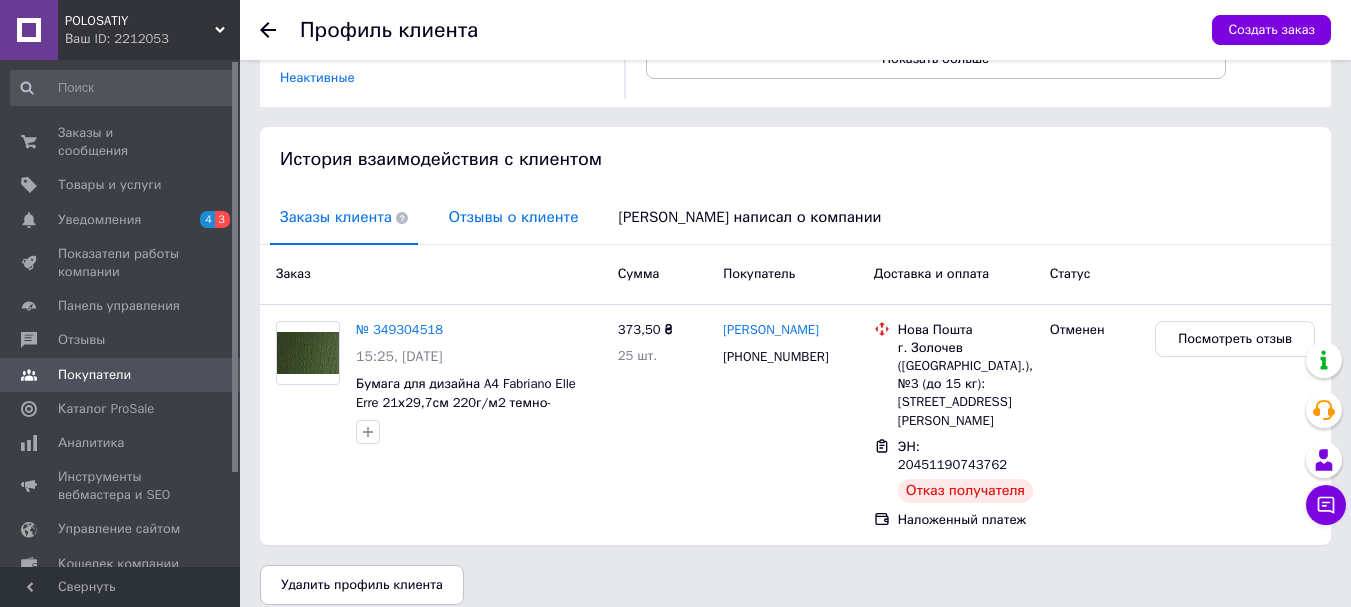 click on "Отзывы о клиенте" at bounding box center (513, 217) 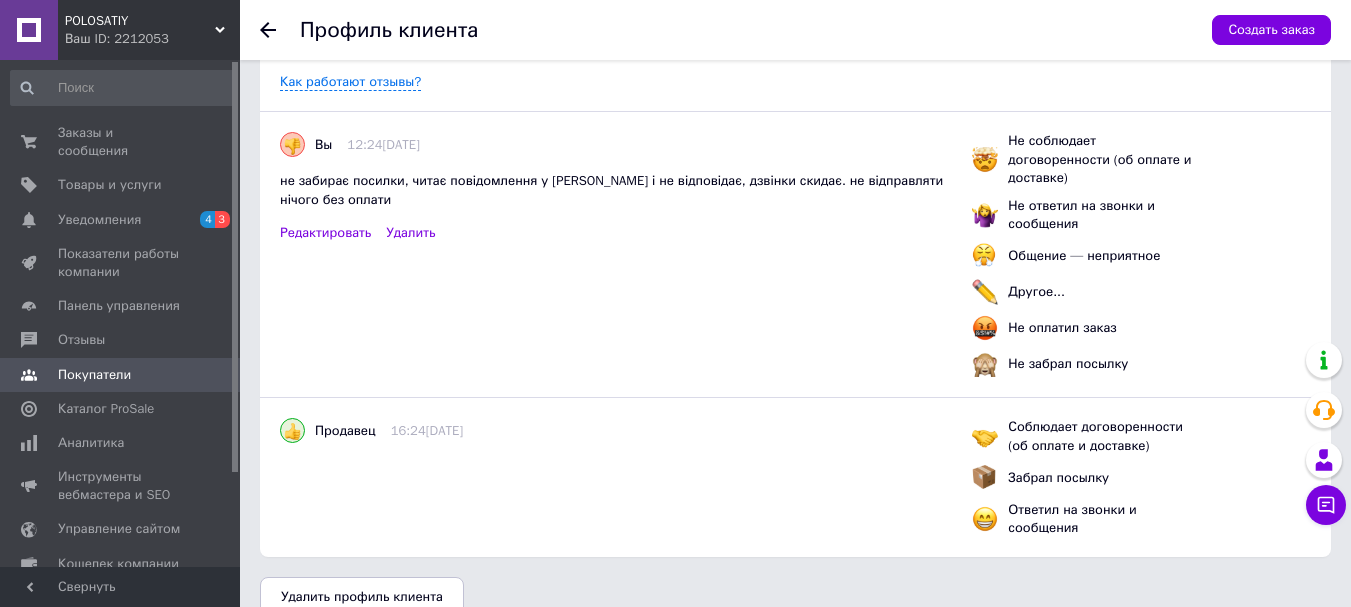 scroll, scrollTop: 540, scrollLeft: 0, axis: vertical 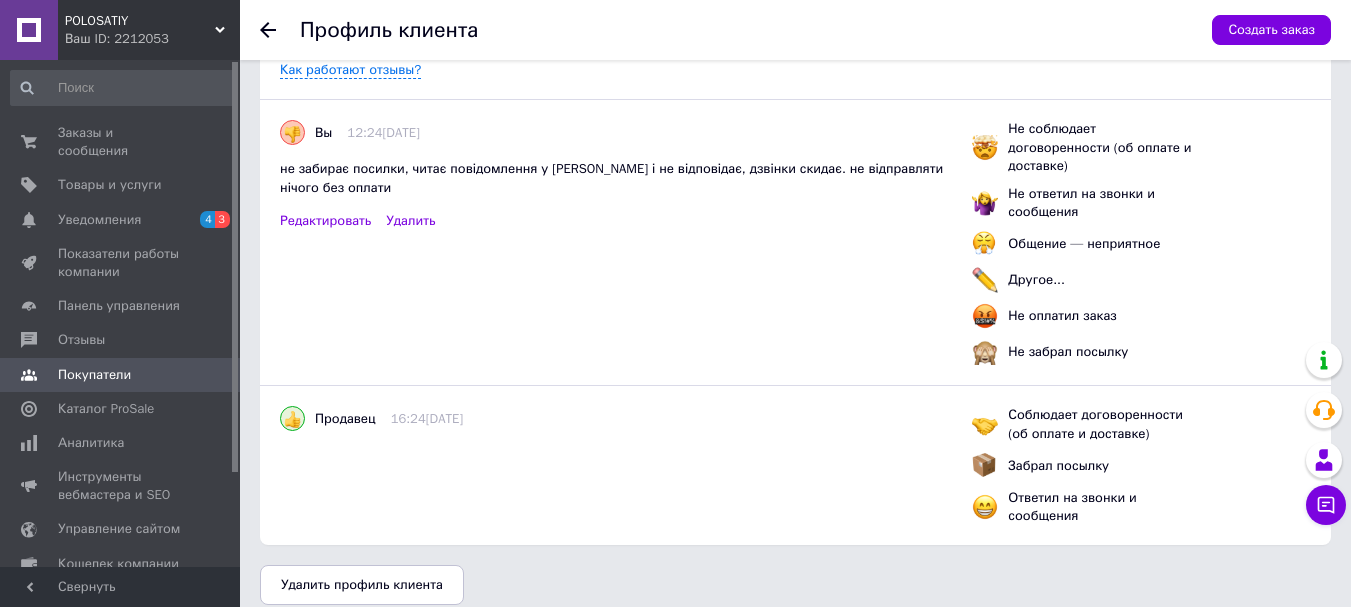 click 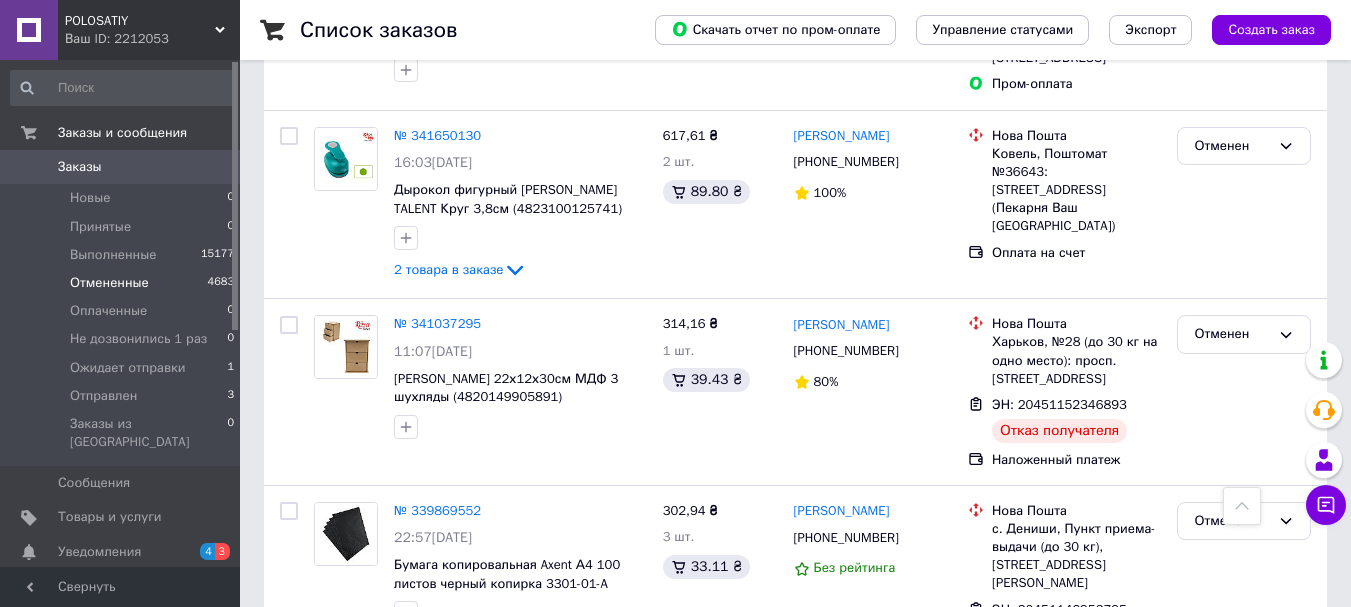 scroll, scrollTop: 3400, scrollLeft: 0, axis: vertical 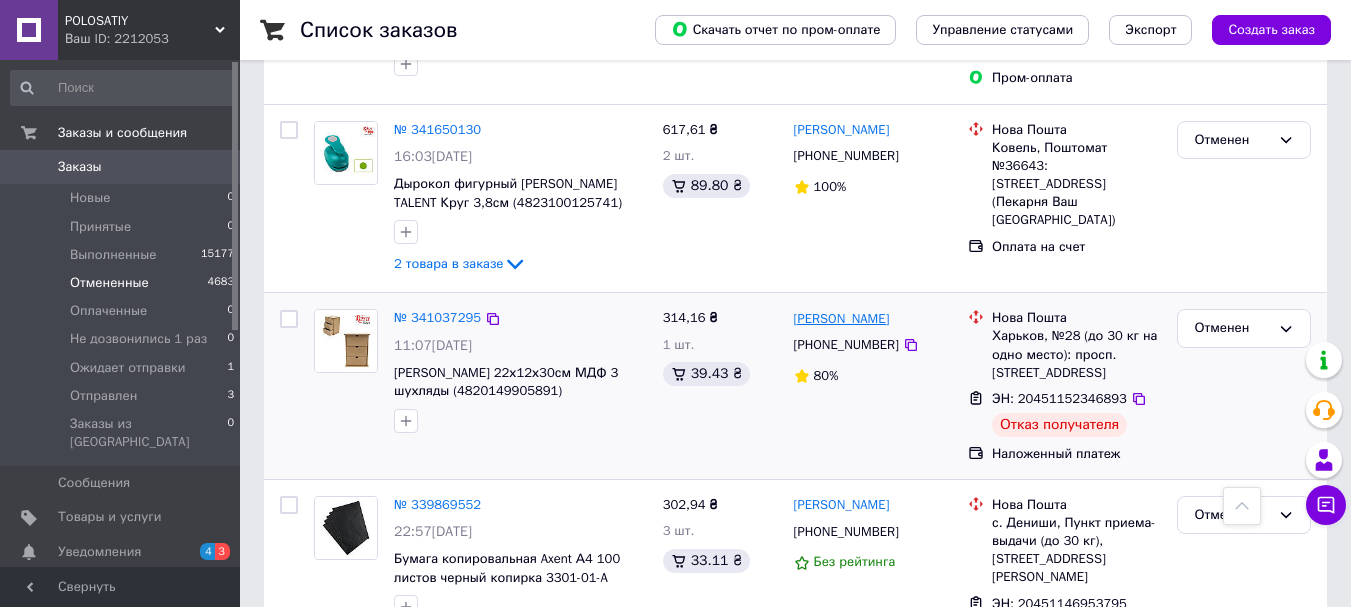 click on "[PERSON_NAME]" at bounding box center (842, 319) 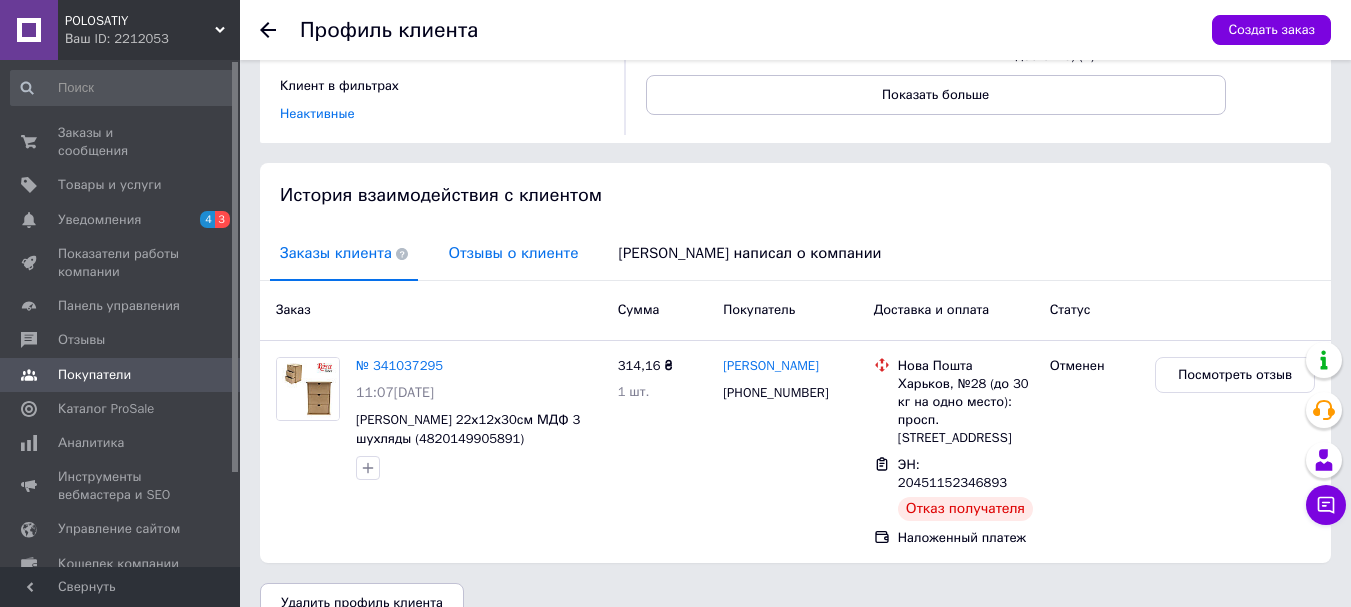 click on "Отзывы о клиенте" at bounding box center [513, 253] 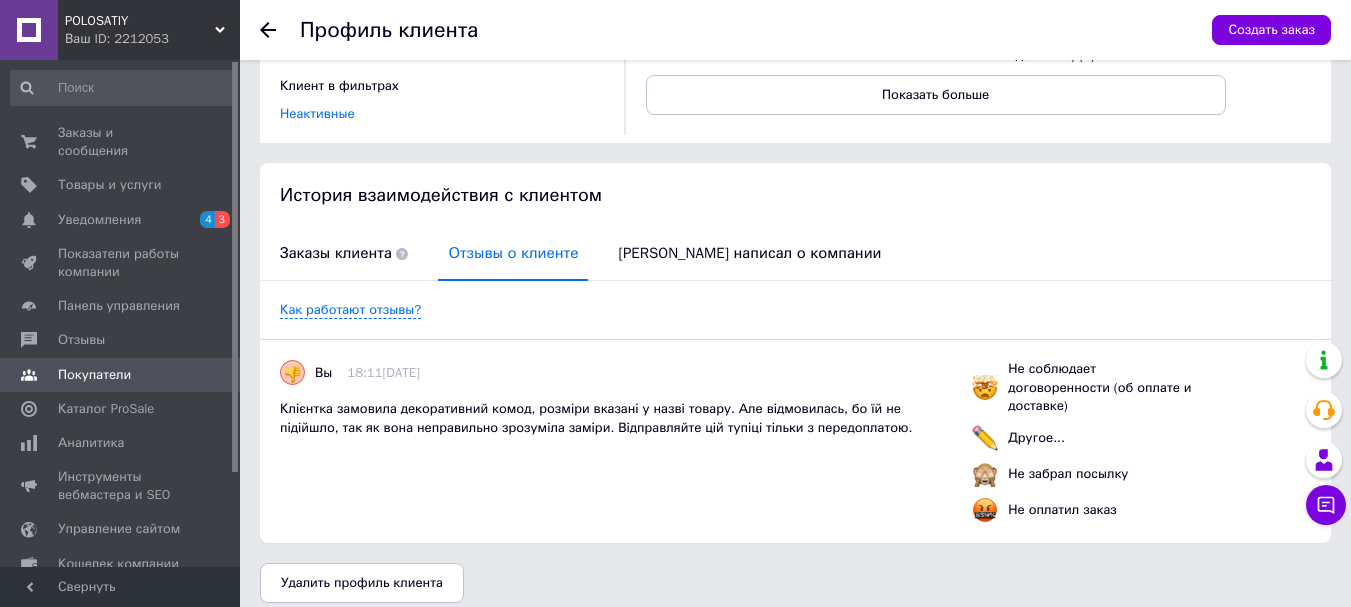scroll, scrollTop: 298, scrollLeft: 0, axis: vertical 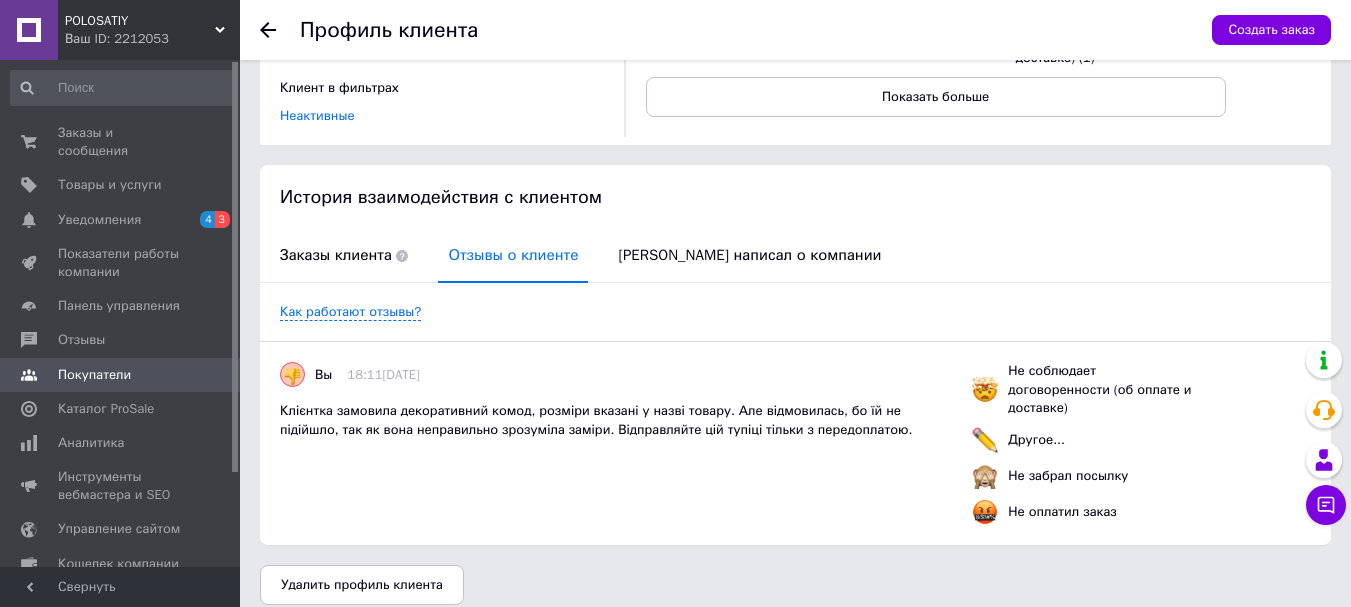 click 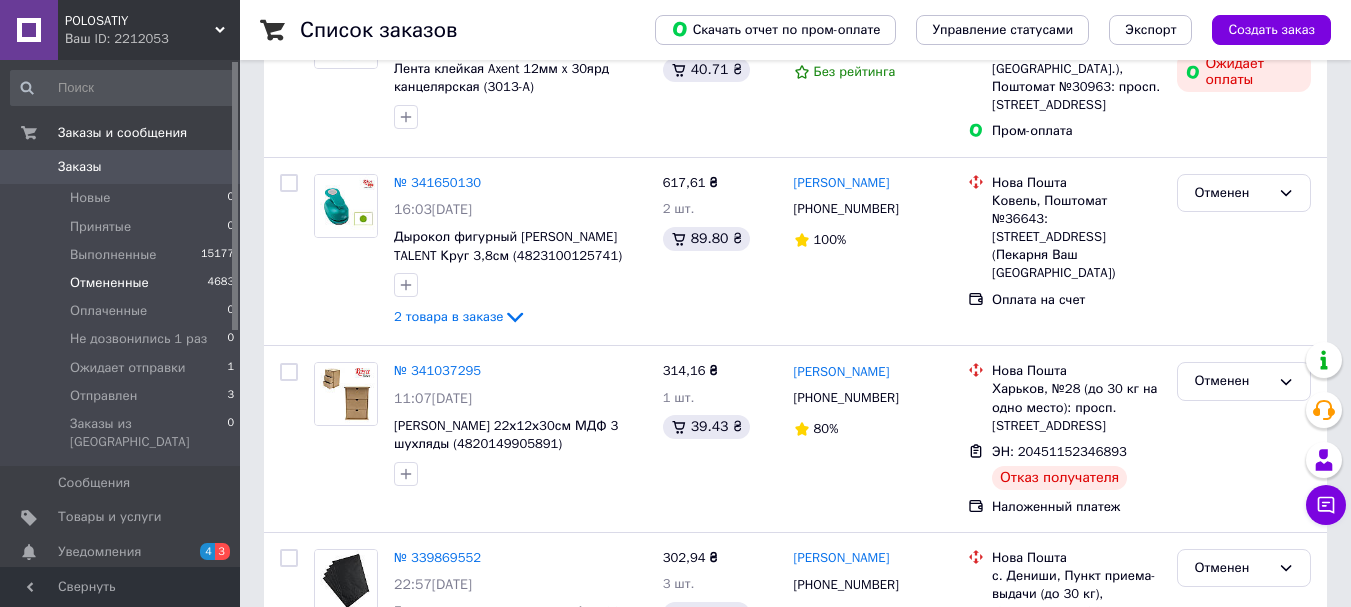 scroll, scrollTop: 3432, scrollLeft: 0, axis: vertical 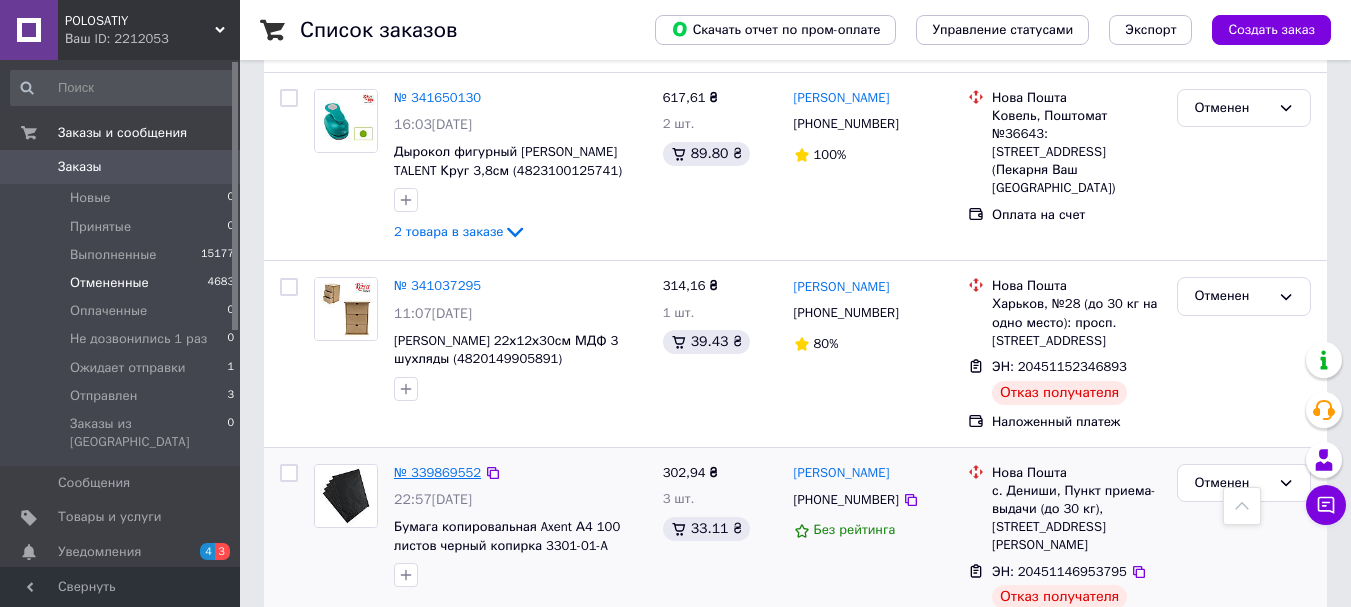 click on "№ 339869552" at bounding box center [437, 472] 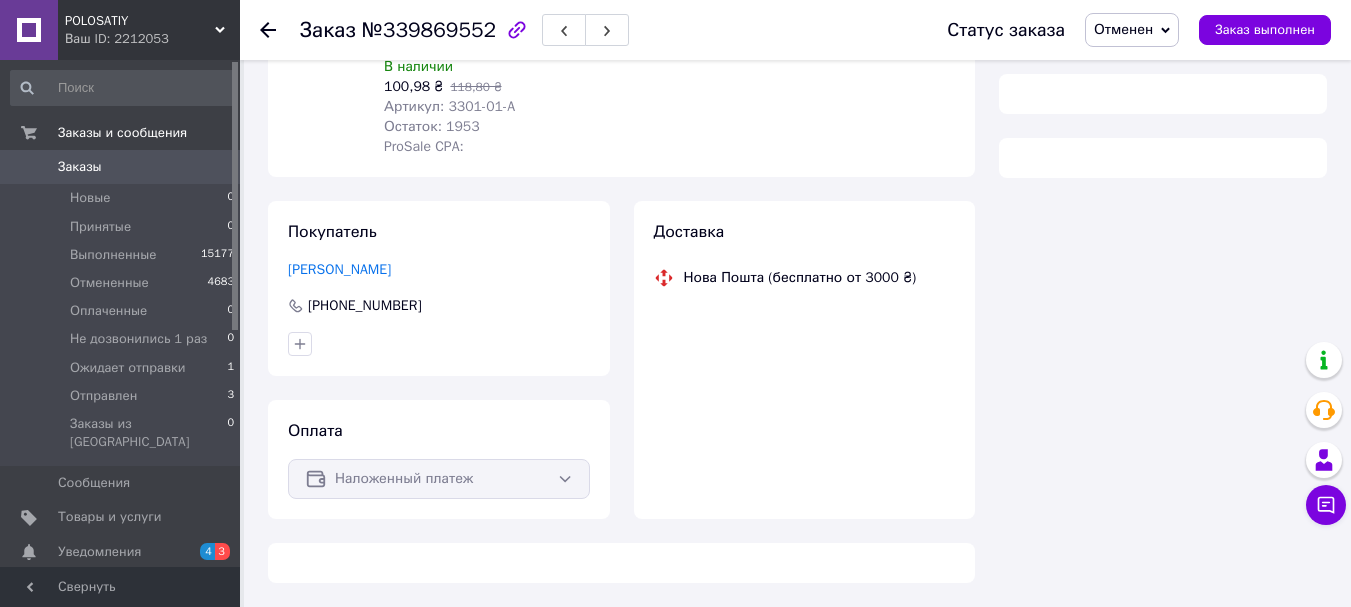 scroll, scrollTop: 266, scrollLeft: 0, axis: vertical 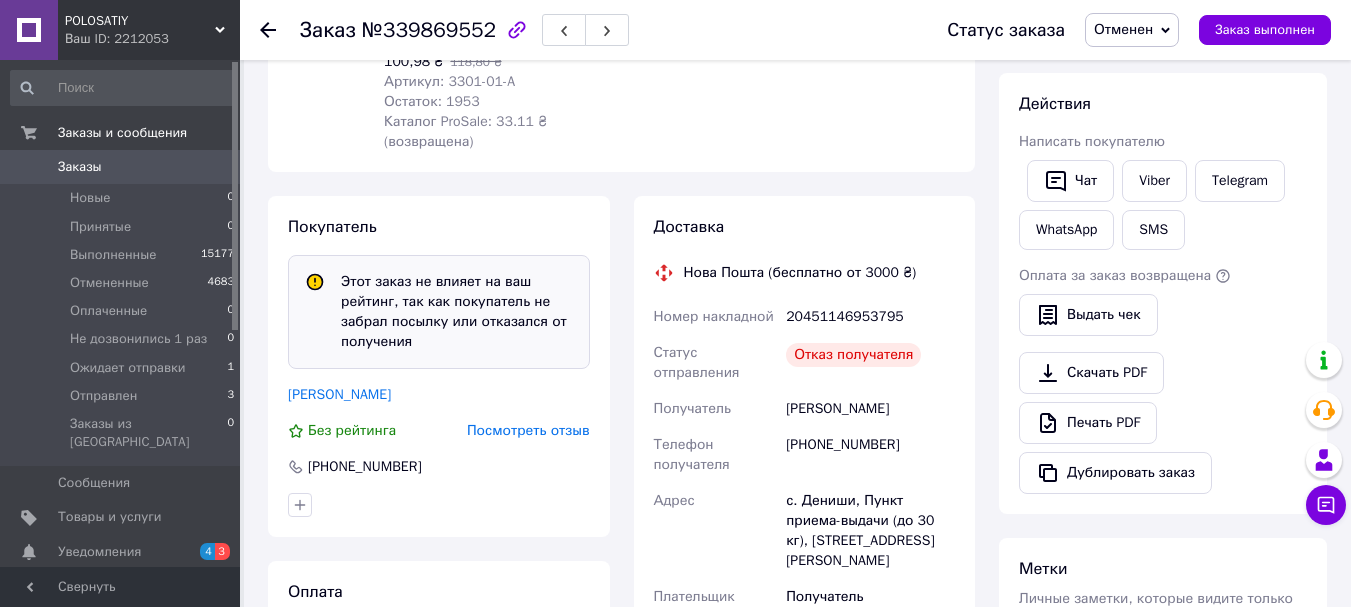 click on "[PERSON_NAME]" at bounding box center (339, 394) 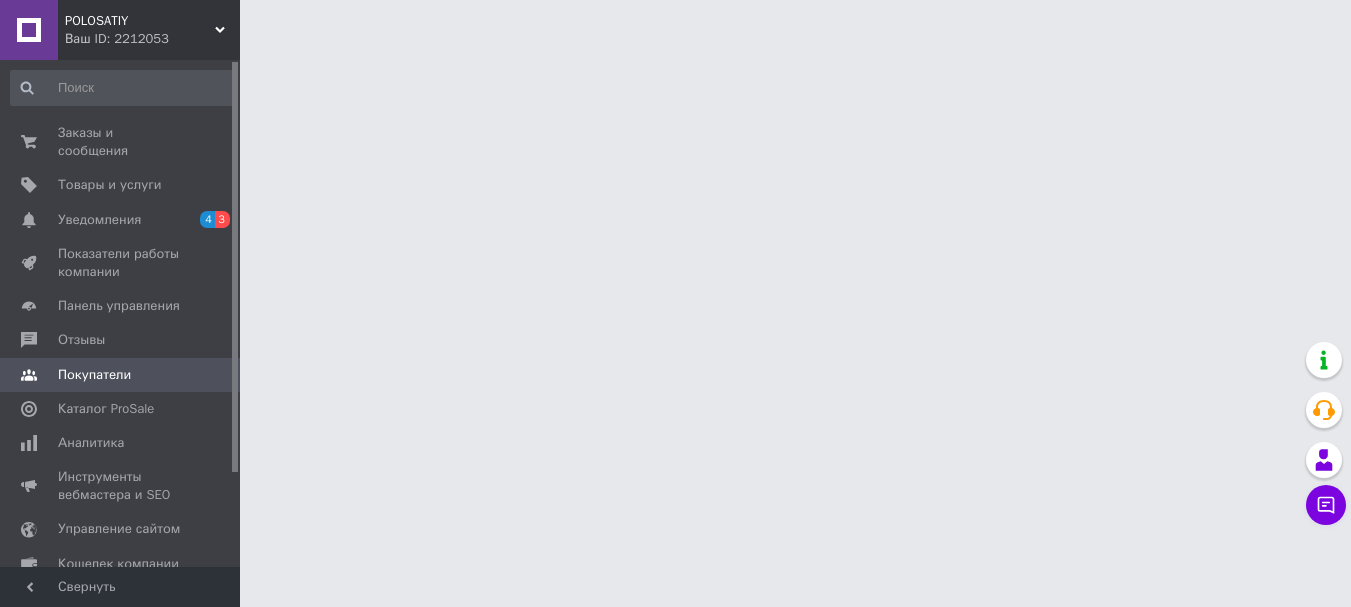 scroll, scrollTop: 0, scrollLeft: 0, axis: both 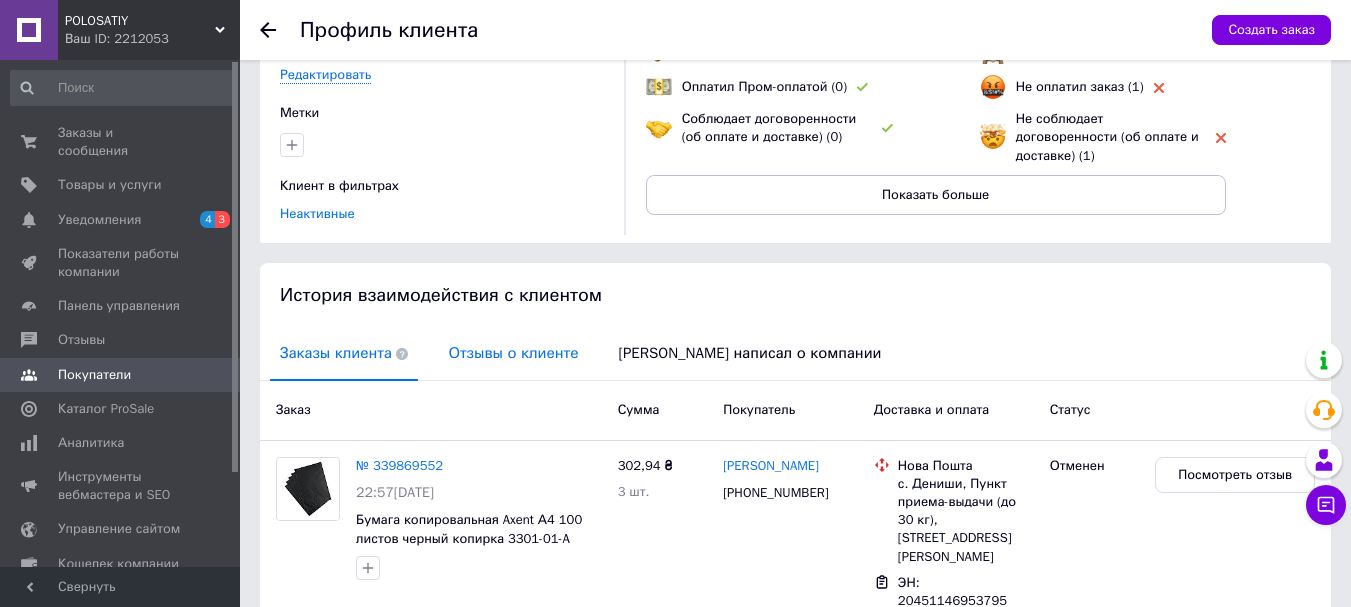 click on "Отзывы о клиенте" at bounding box center (513, 353) 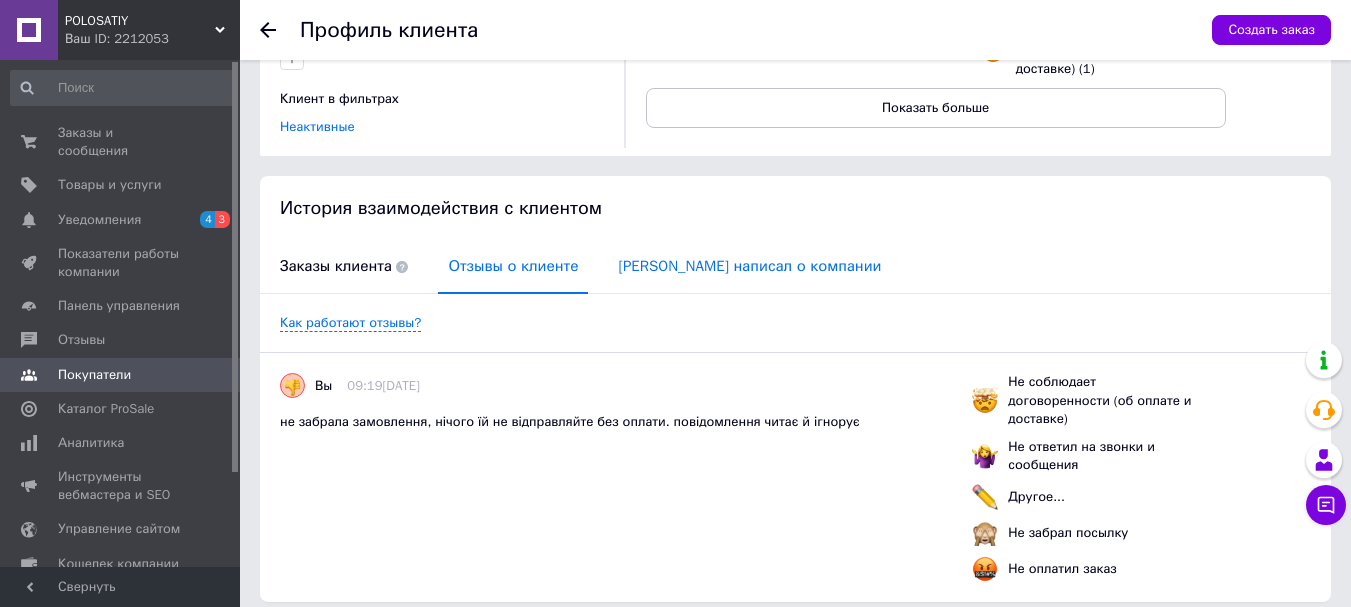 scroll, scrollTop: 344, scrollLeft: 0, axis: vertical 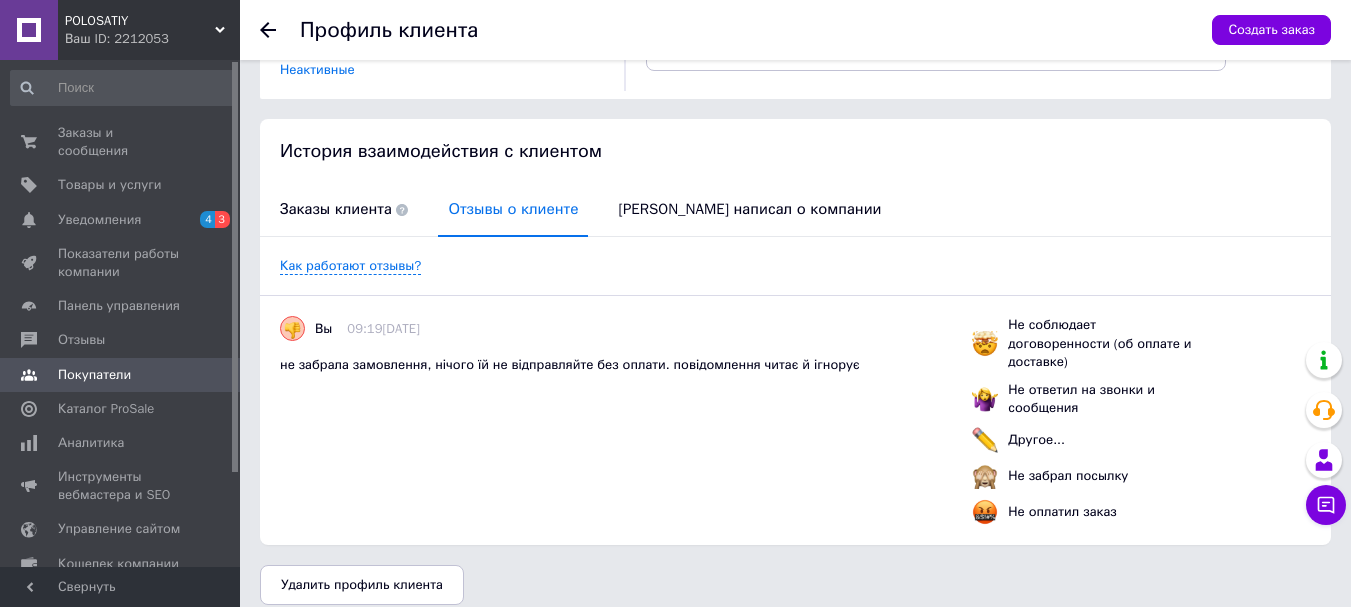 click 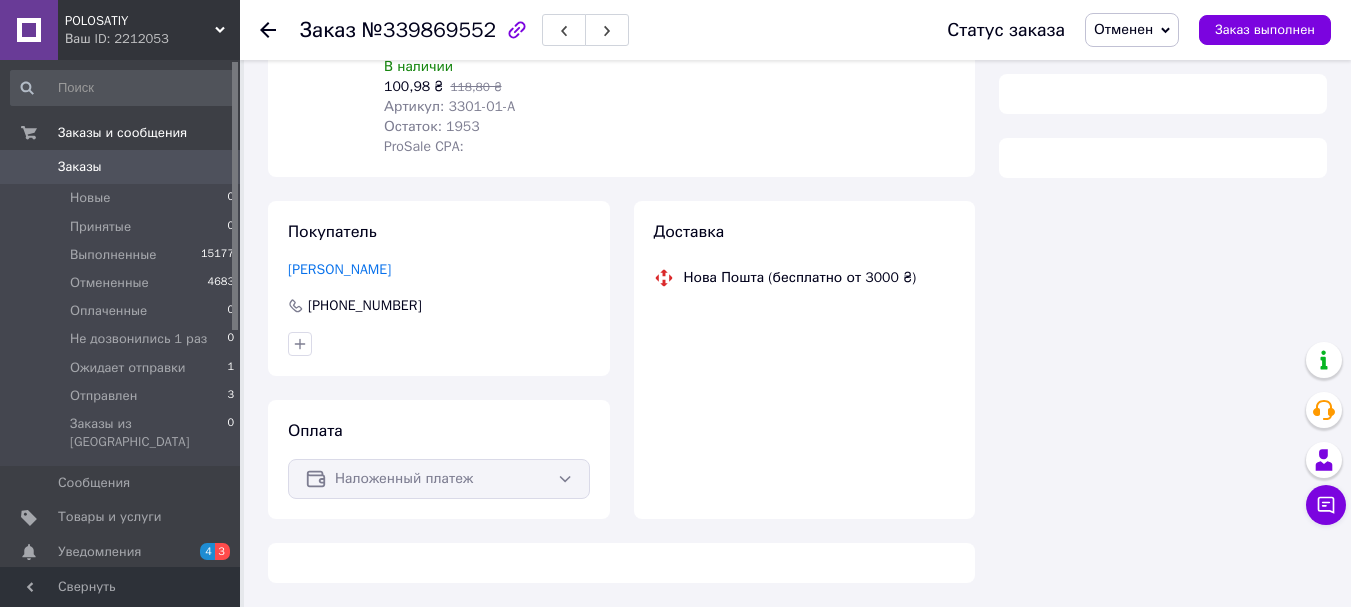 scroll, scrollTop: 266, scrollLeft: 0, axis: vertical 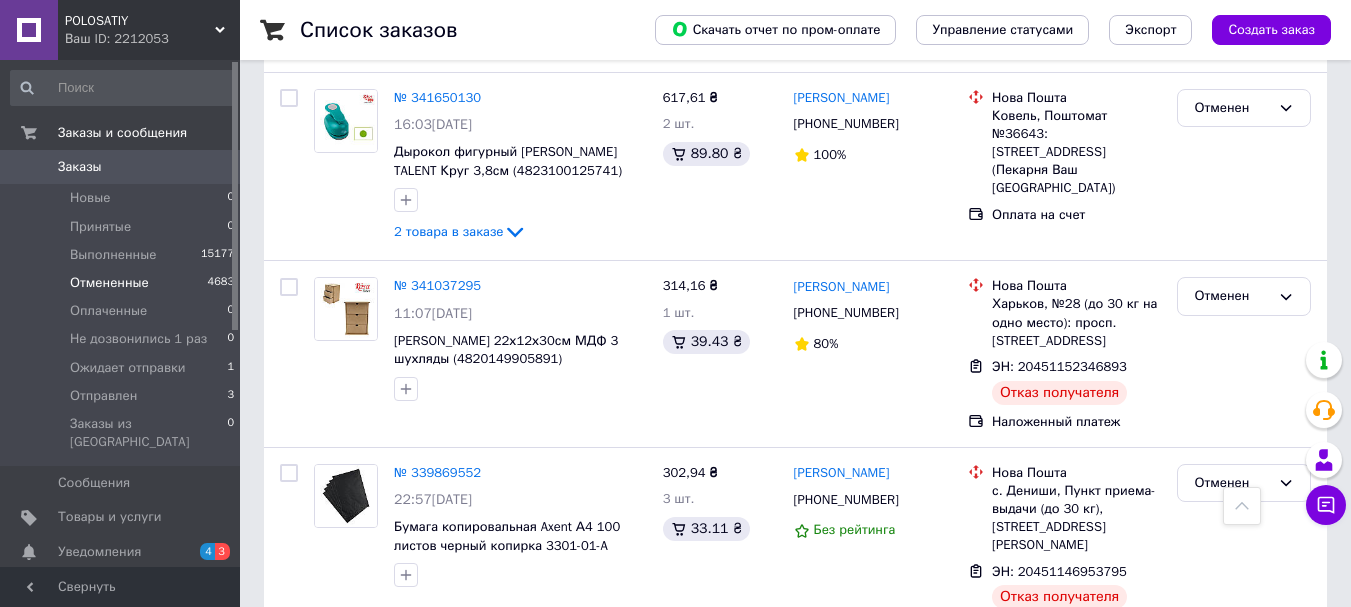 click on "2" at bounding box center (327, 696) 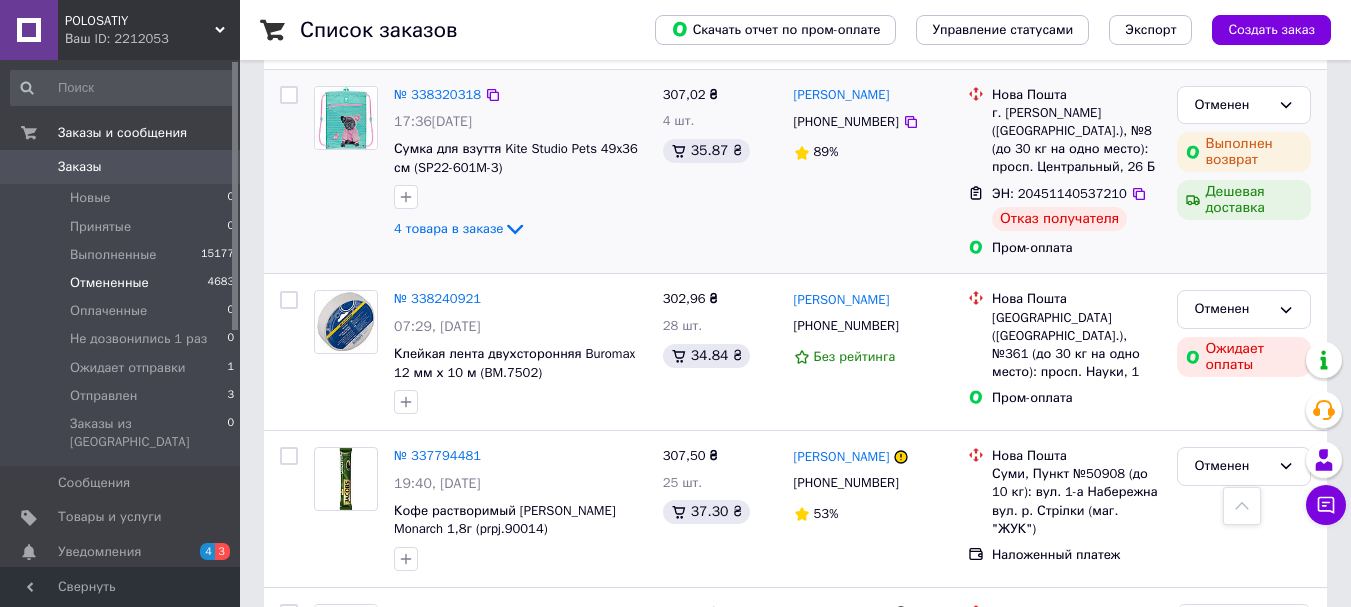 scroll, scrollTop: 900, scrollLeft: 0, axis: vertical 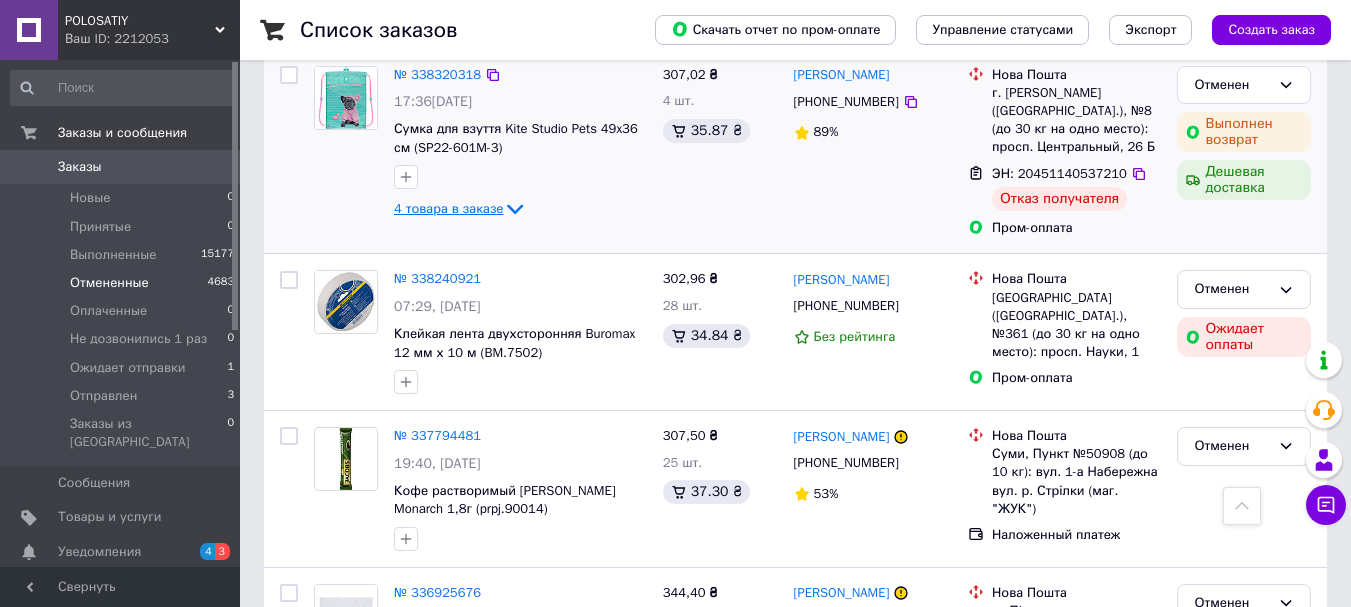 click on "4 товара в заказе" at bounding box center (448, 208) 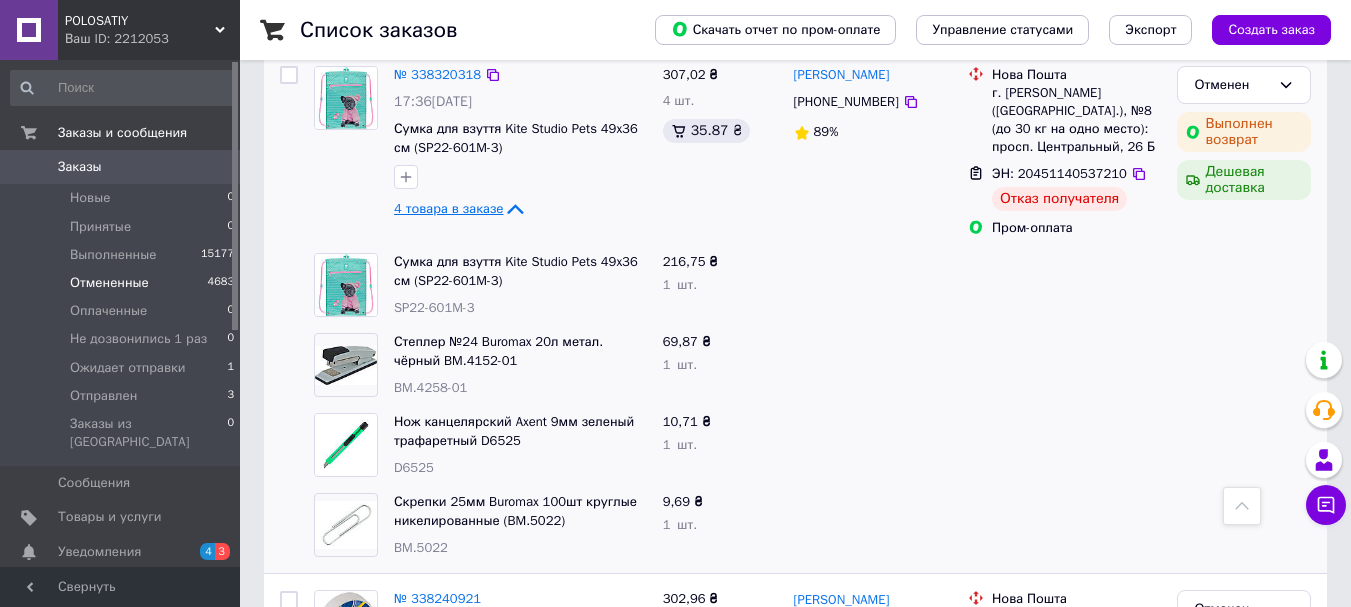 click on "4 товара в заказе" at bounding box center (448, 208) 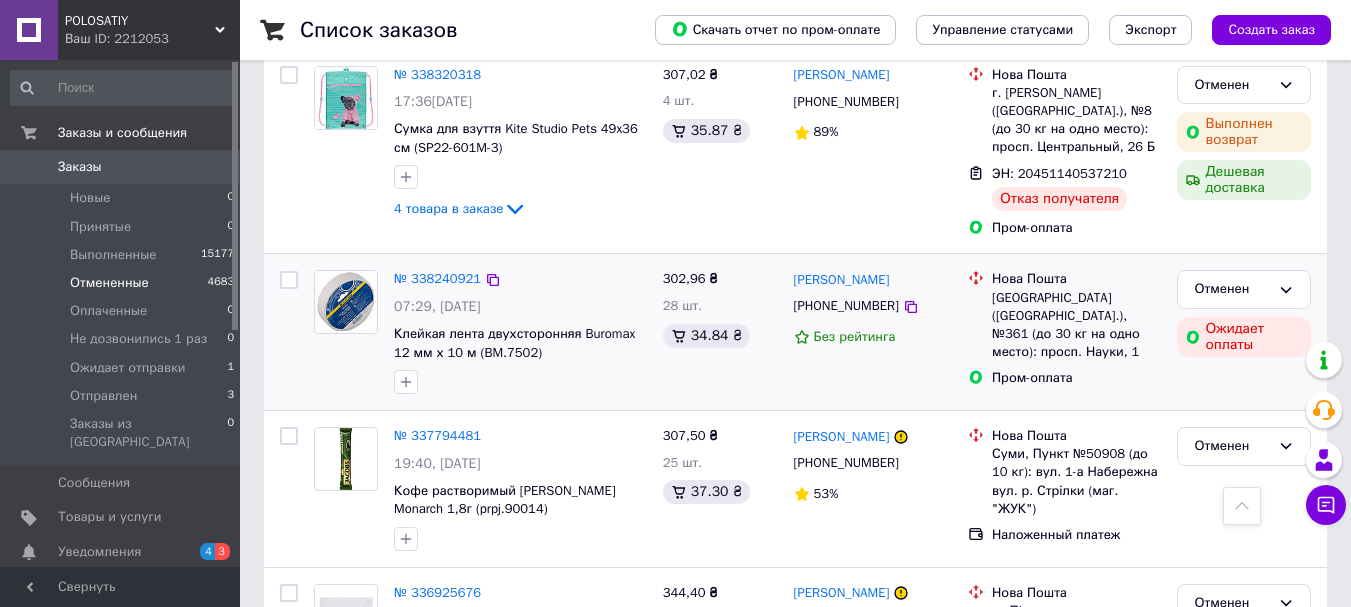 scroll, scrollTop: 1000, scrollLeft: 0, axis: vertical 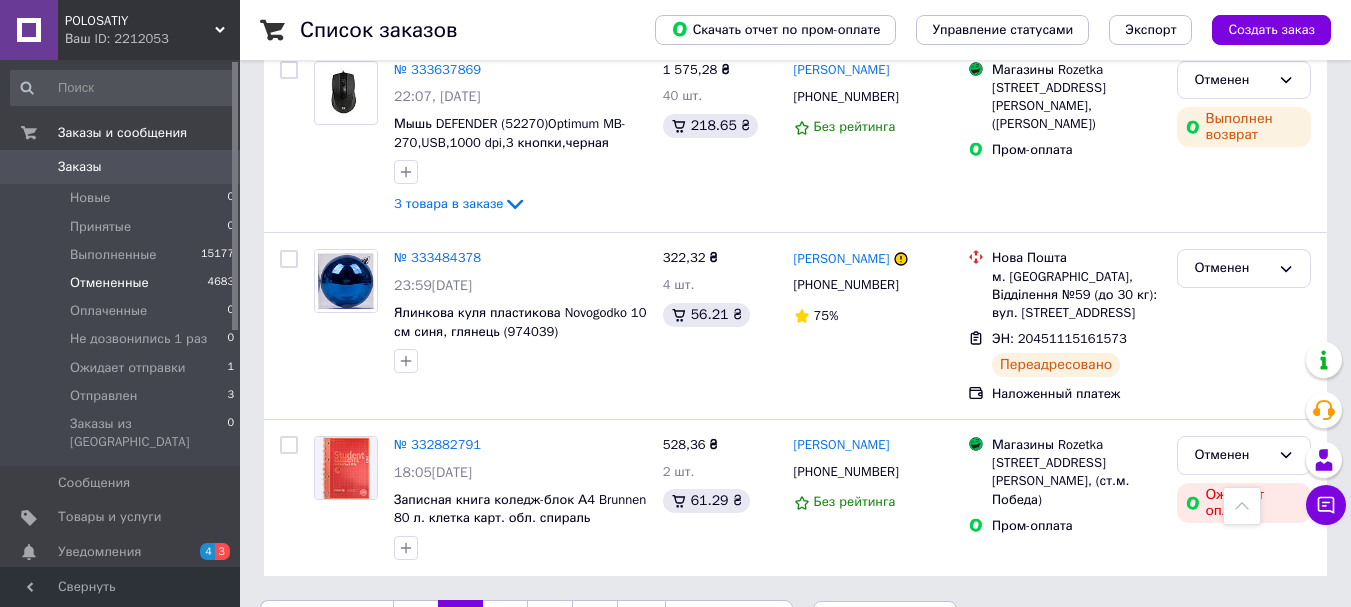 click on "3" at bounding box center (505, 621) 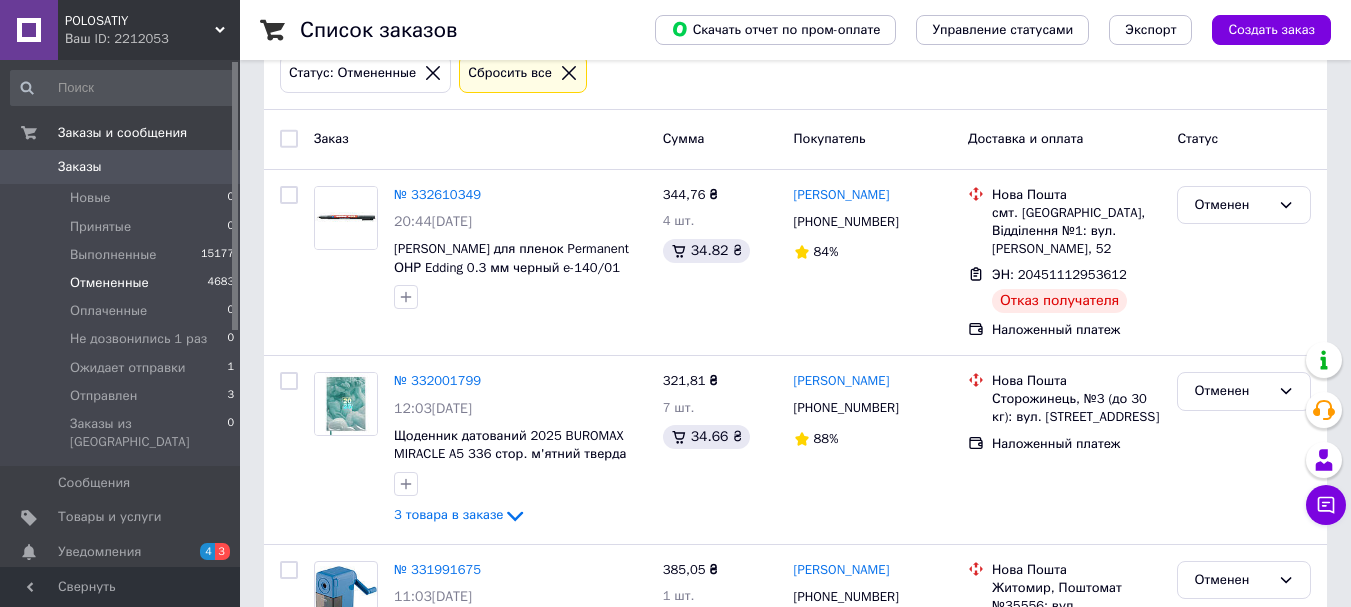 scroll, scrollTop: 300, scrollLeft: 0, axis: vertical 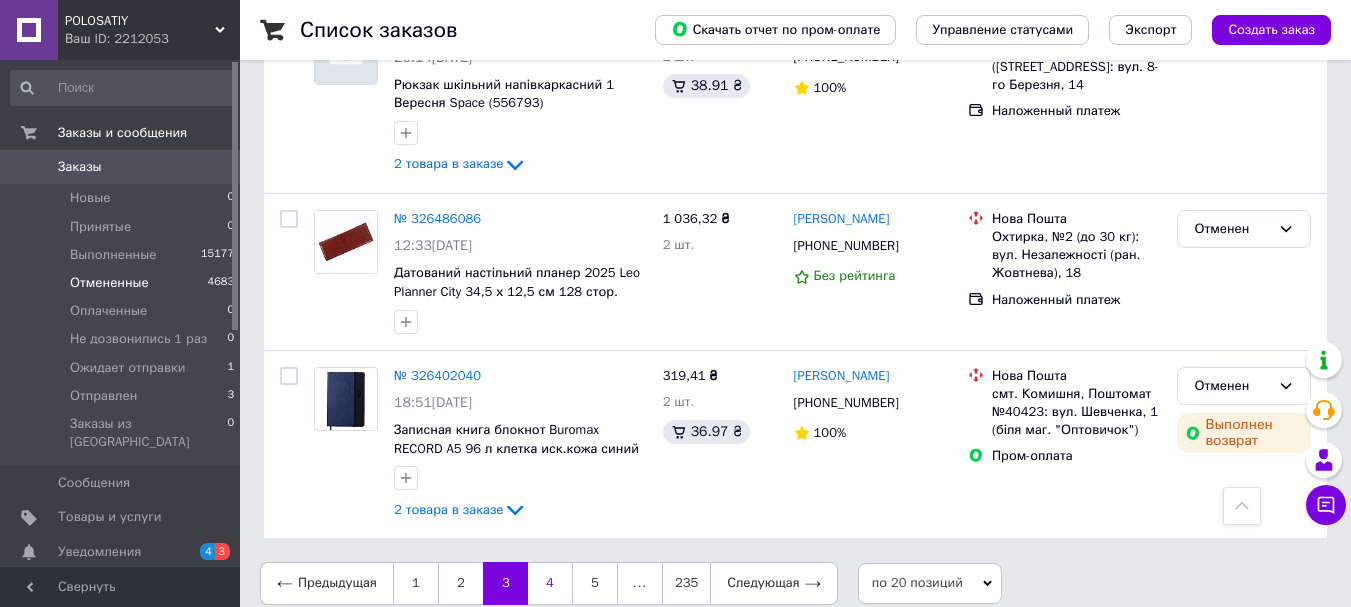 click on "4" at bounding box center (550, 583) 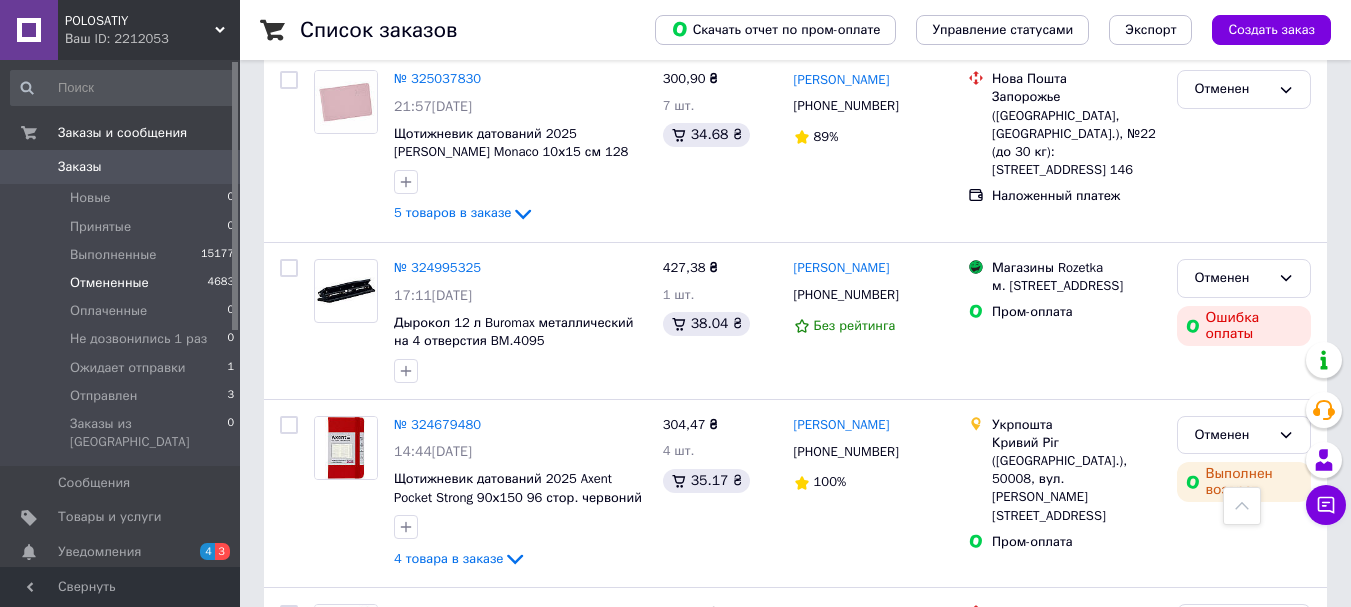 scroll, scrollTop: 800, scrollLeft: 0, axis: vertical 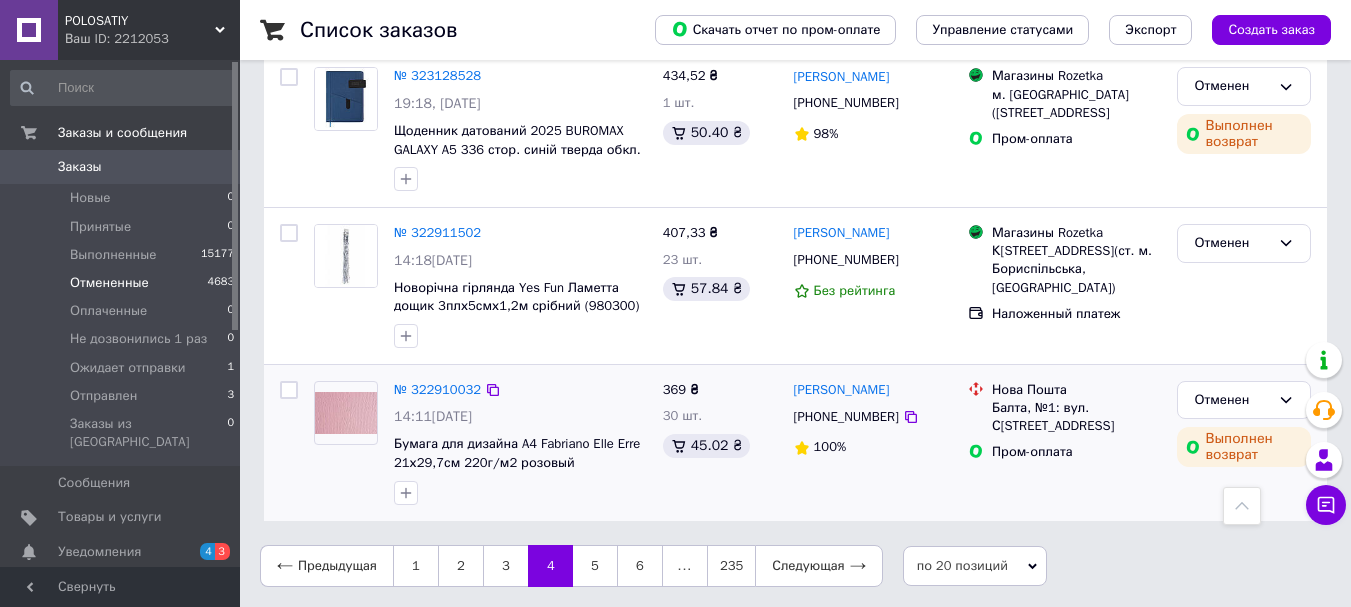 click on "5" at bounding box center [595, 566] 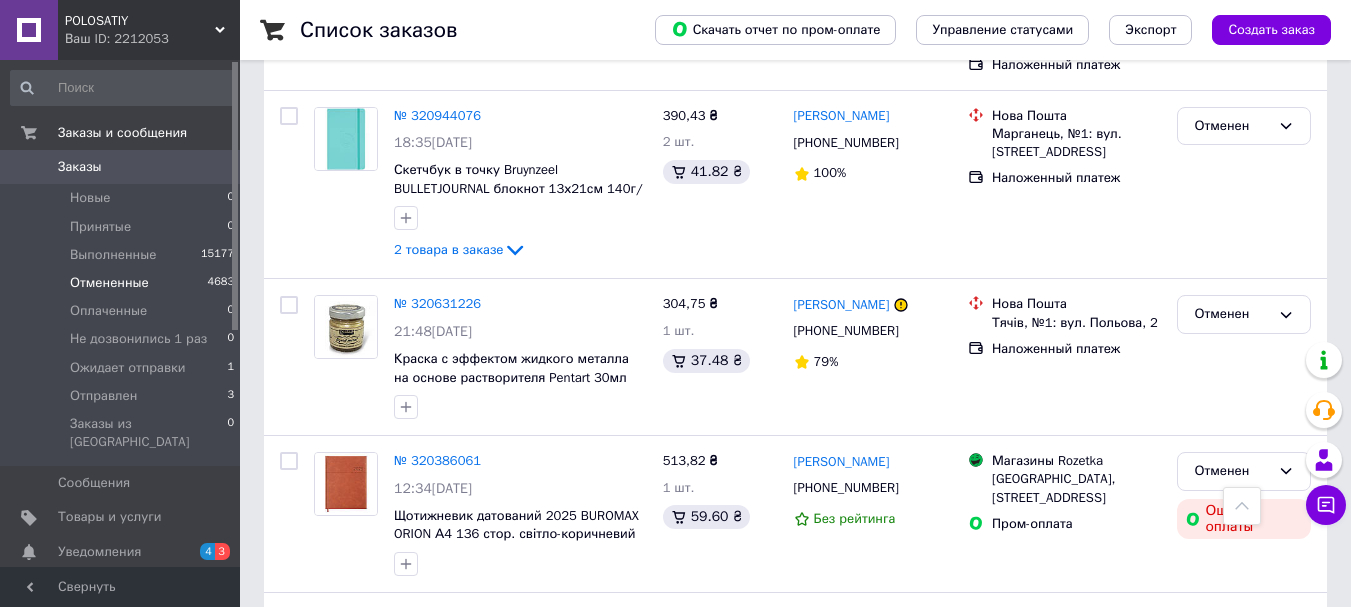 scroll, scrollTop: 1800, scrollLeft: 0, axis: vertical 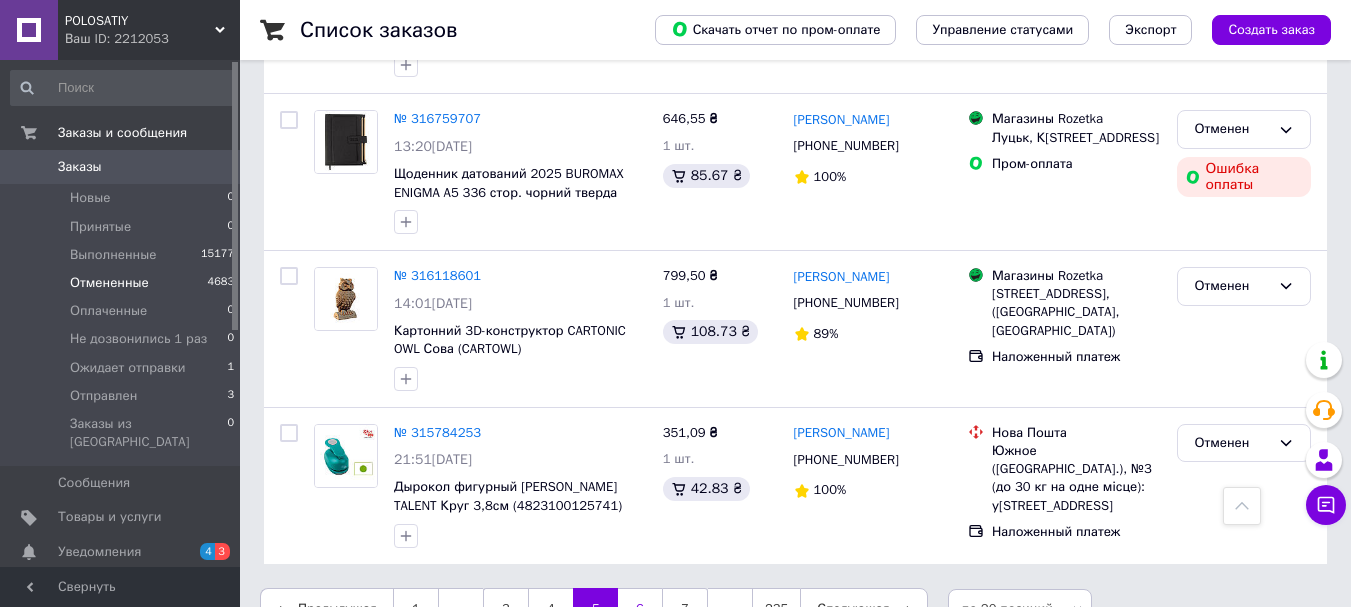 click on "6" at bounding box center (640, 609) 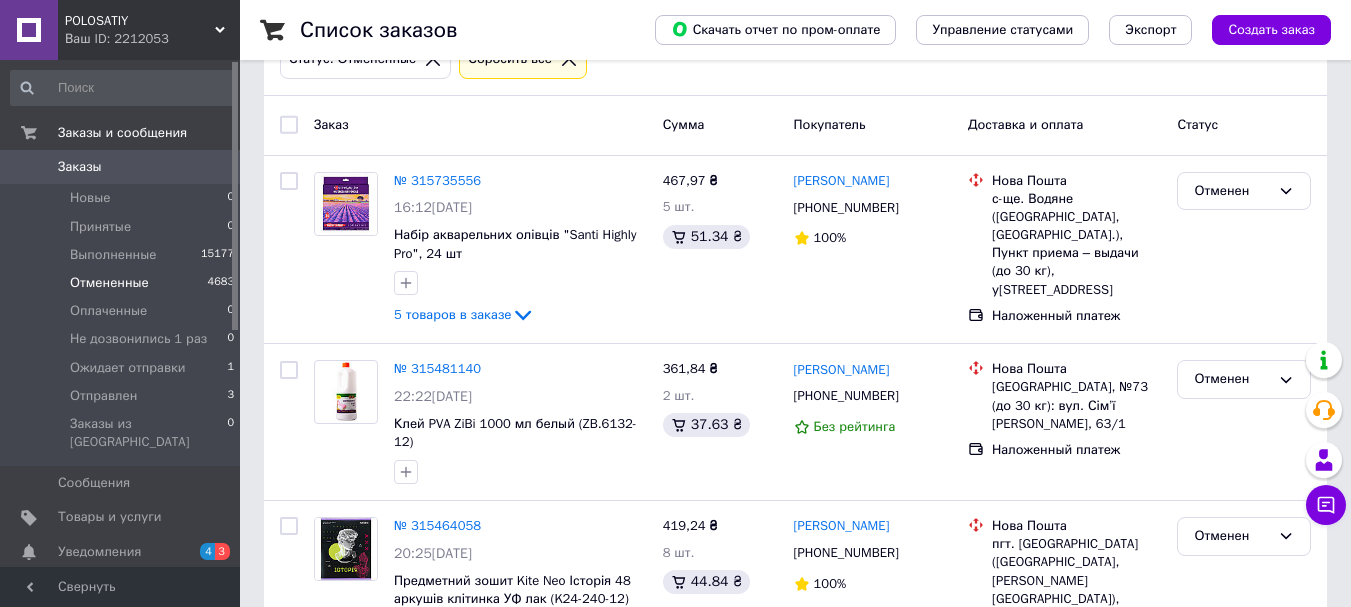 scroll, scrollTop: 300, scrollLeft: 0, axis: vertical 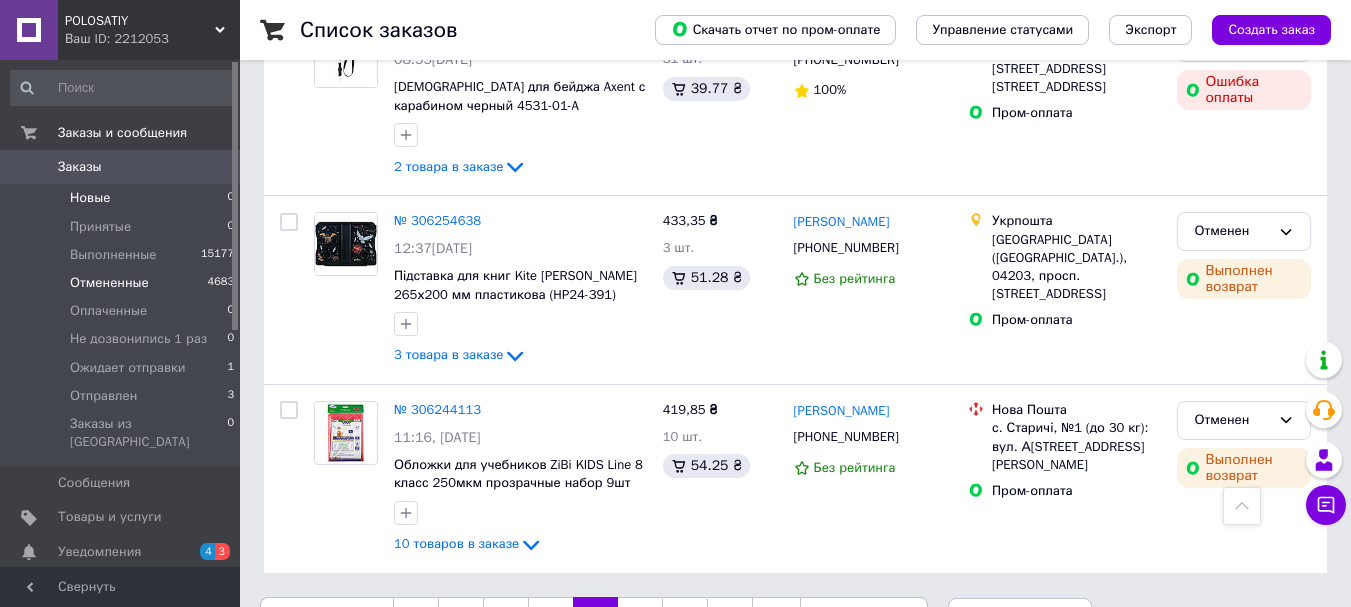 click on "Новые" at bounding box center (90, 198) 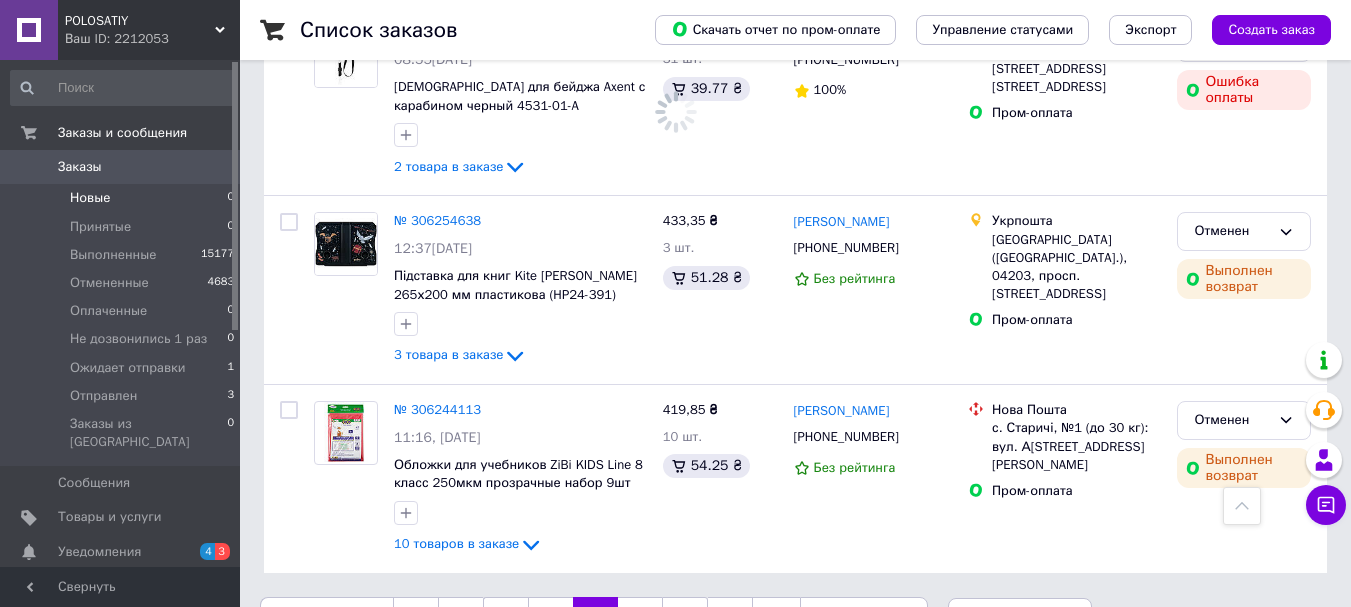 scroll, scrollTop: 0, scrollLeft: 0, axis: both 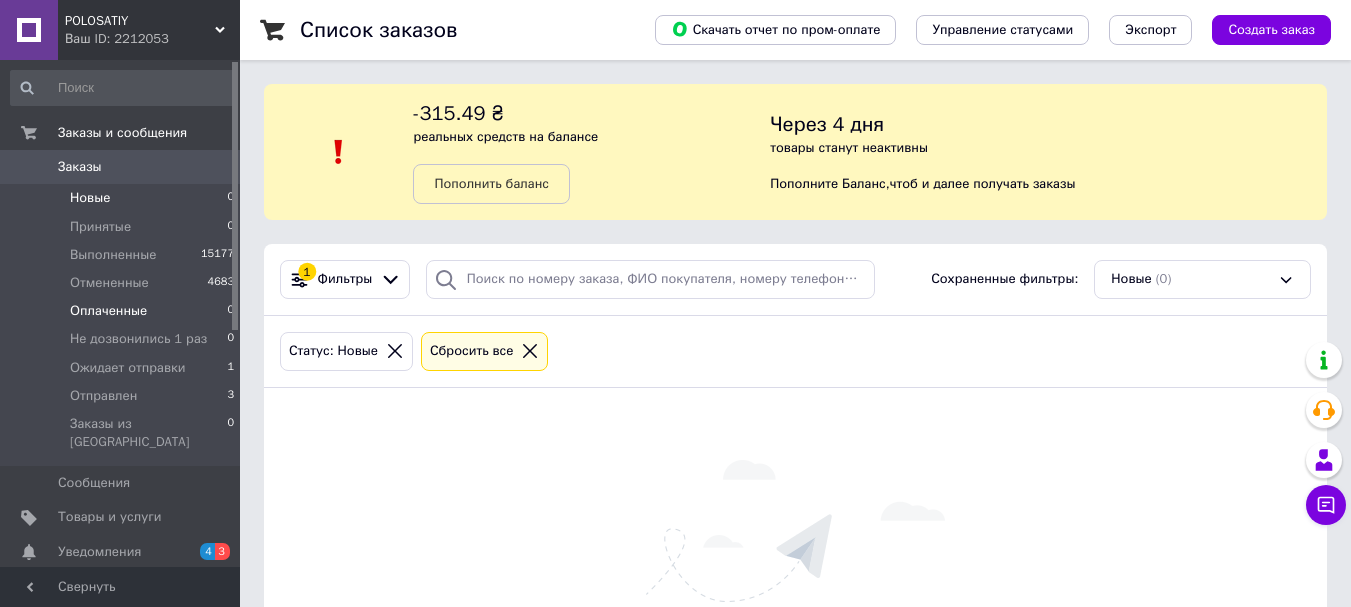 click on "Оплаченные" at bounding box center [108, 311] 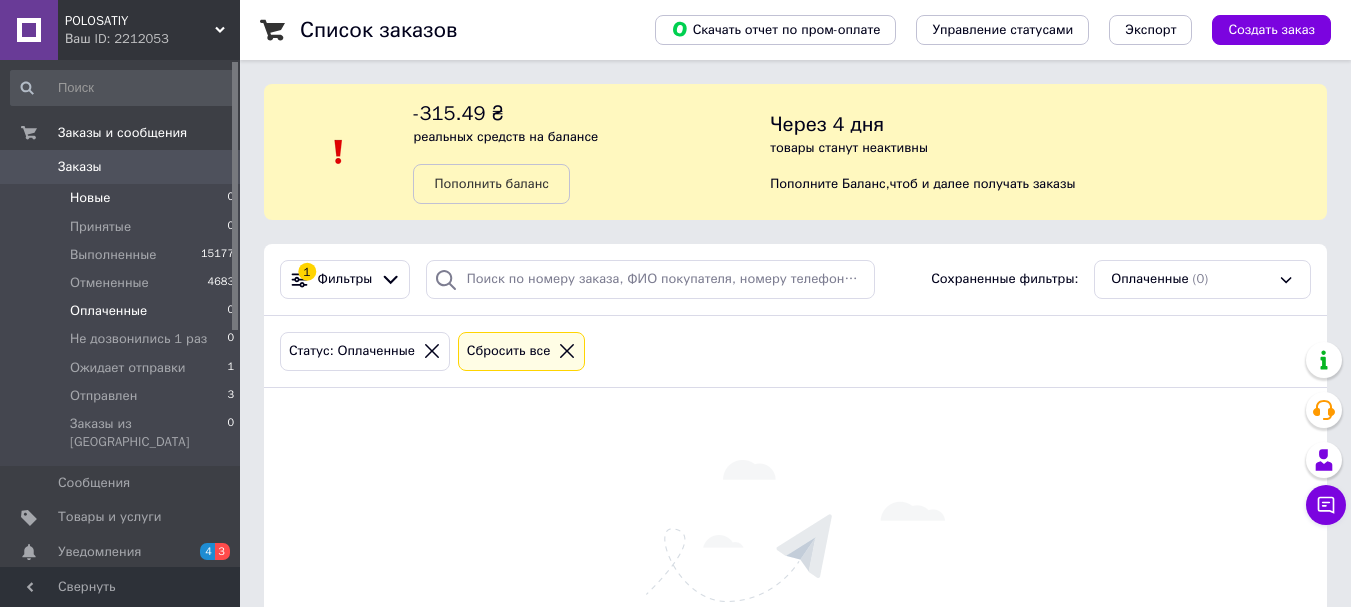 click on "Новые" at bounding box center [90, 198] 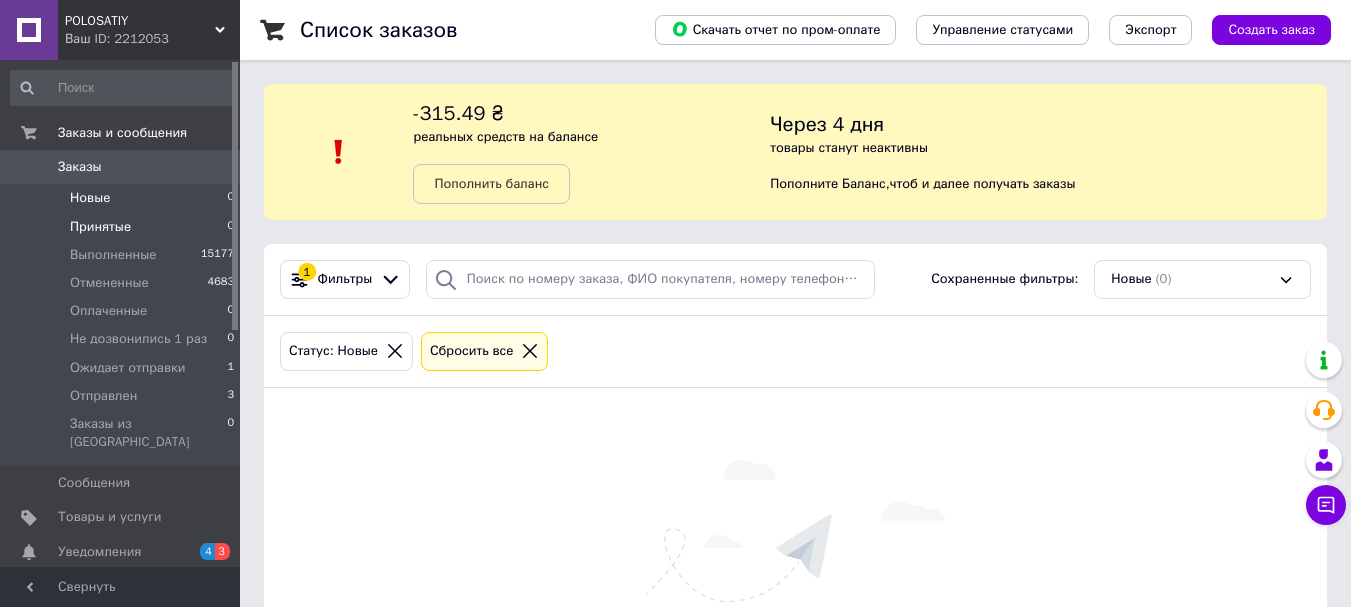 click on "Принятые" at bounding box center (100, 227) 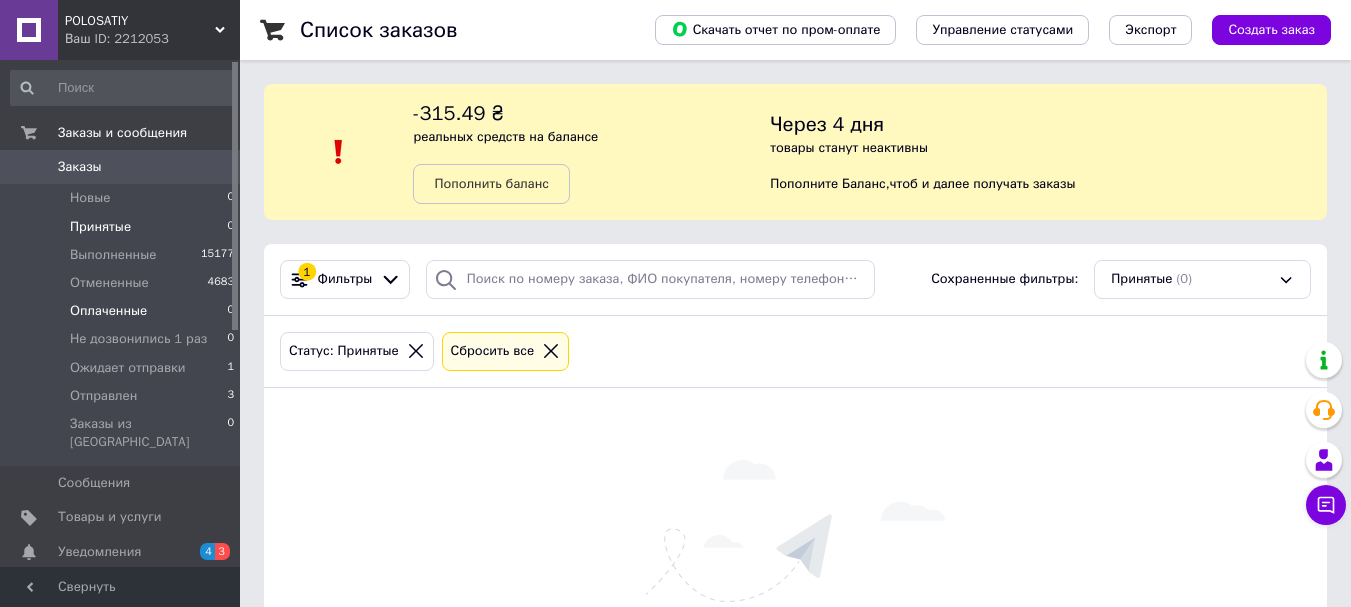 click on "Оплаченные" at bounding box center (108, 311) 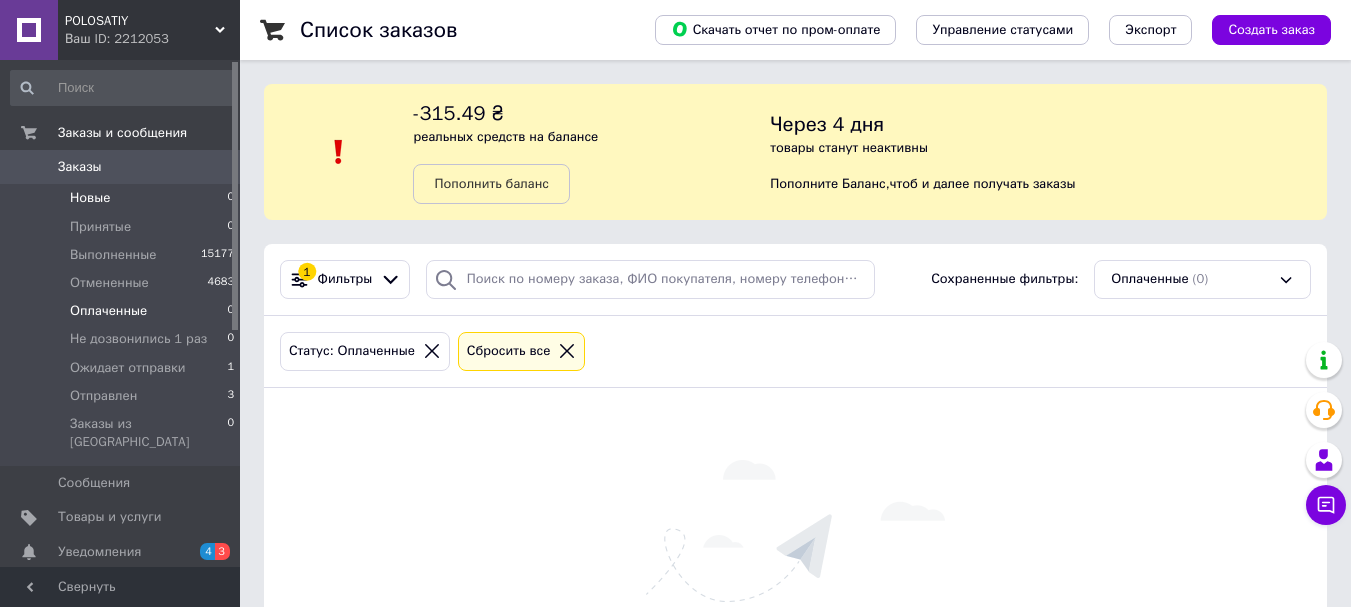 click on "Новые 0" at bounding box center [123, 198] 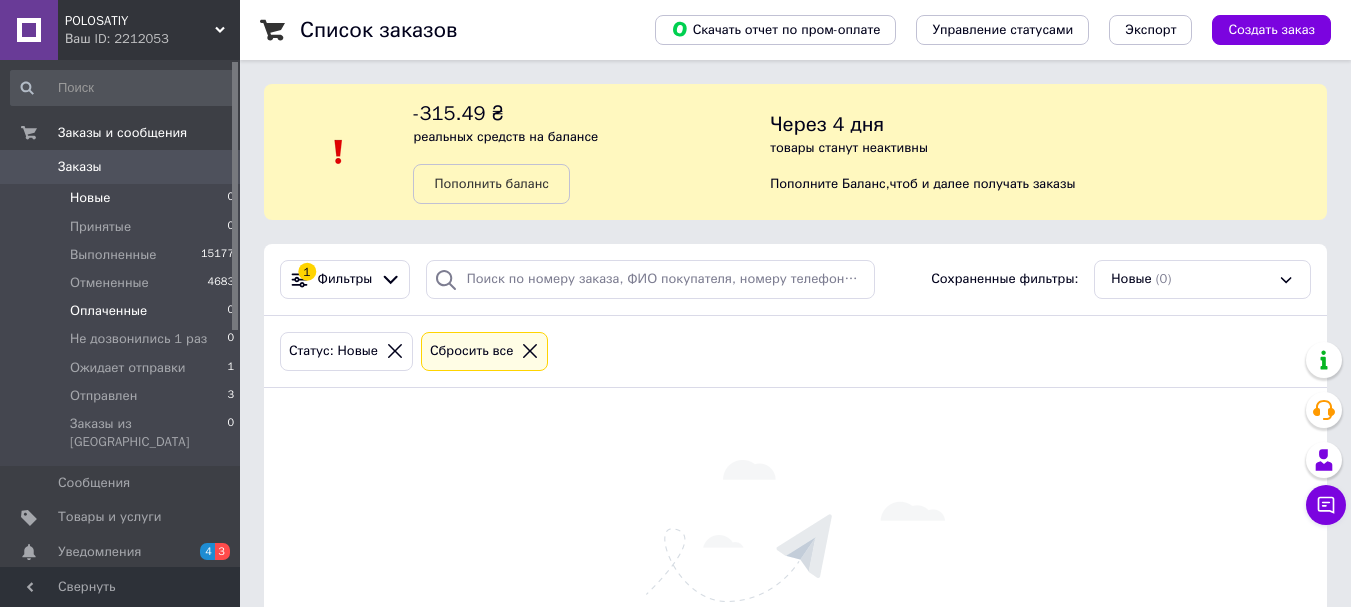click on "Оплаченные 0" at bounding box center [123, 311] 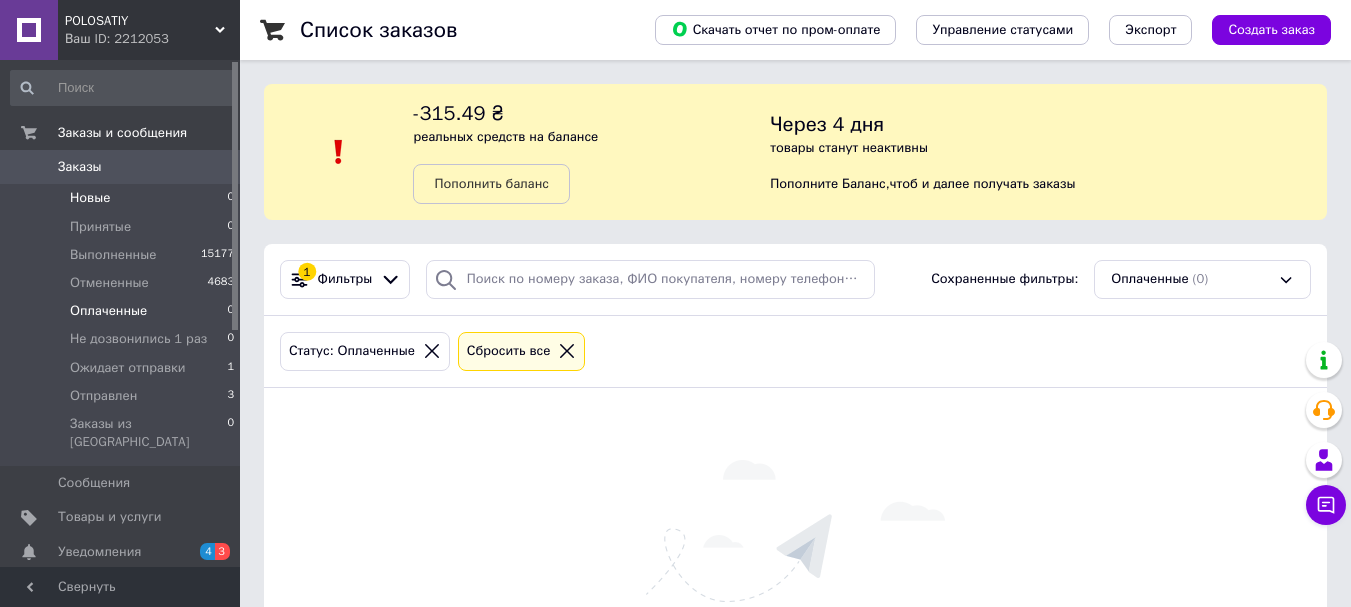 click on "Новые" at bounding box center [90, 198] 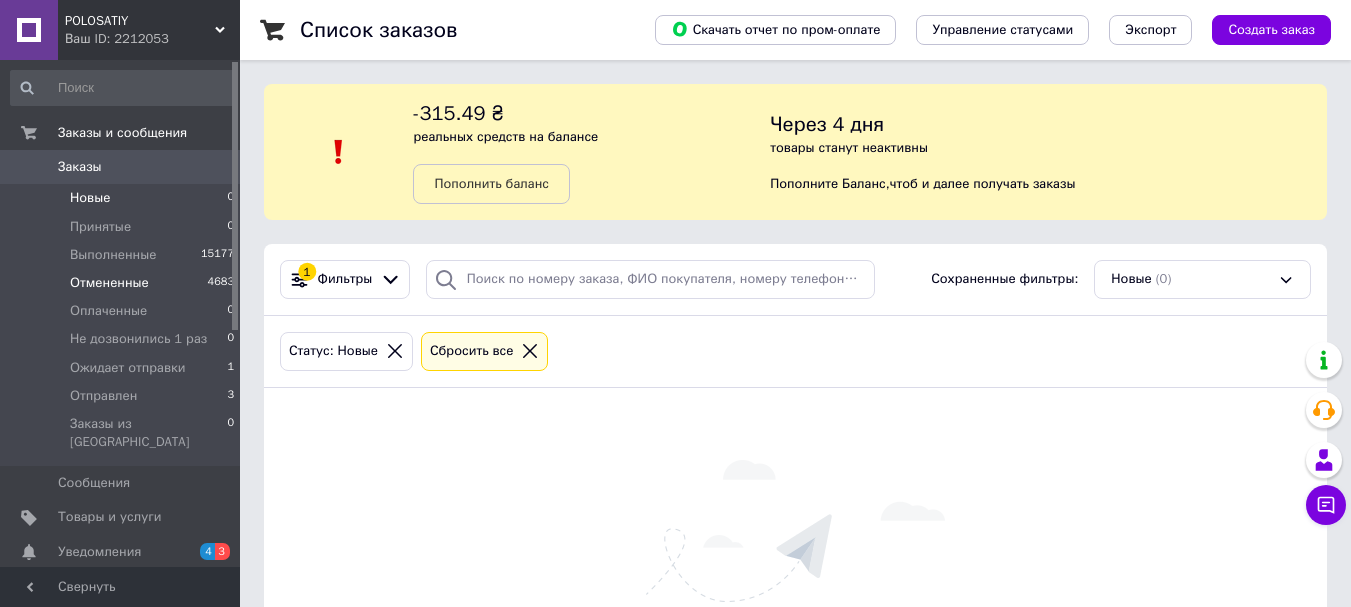 click on "Отмененные 4683" at bounding box center [123, 283] 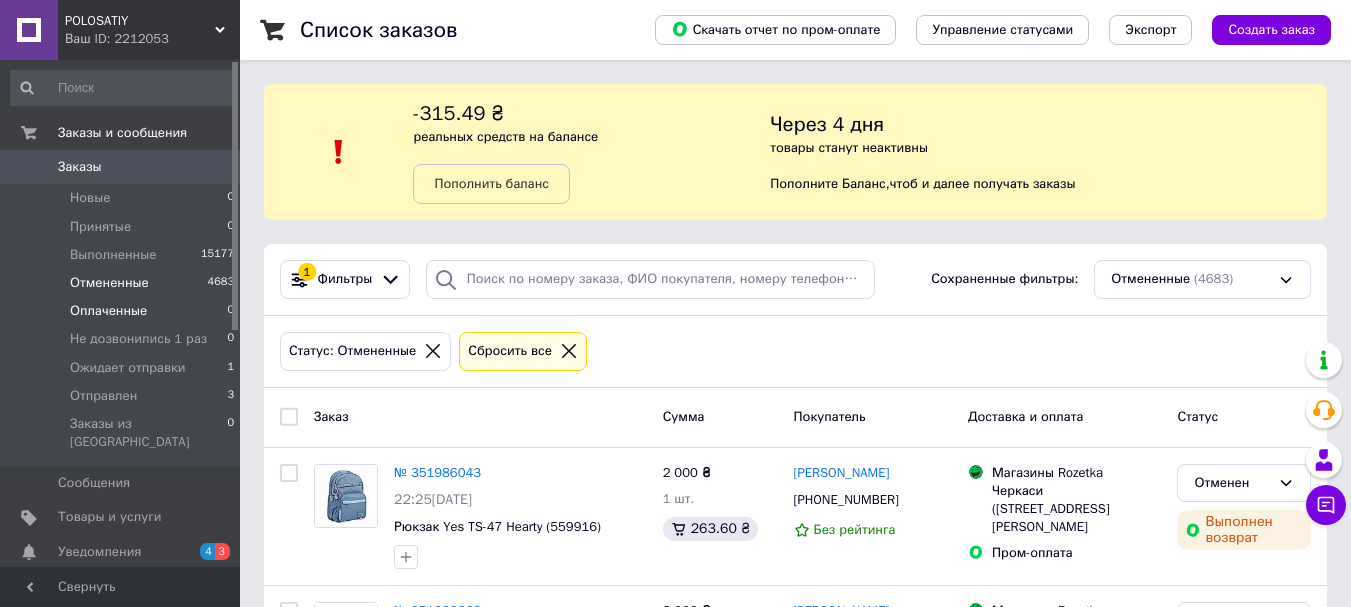 click on "Оплаченные 0" at bounding box center [123, 311] 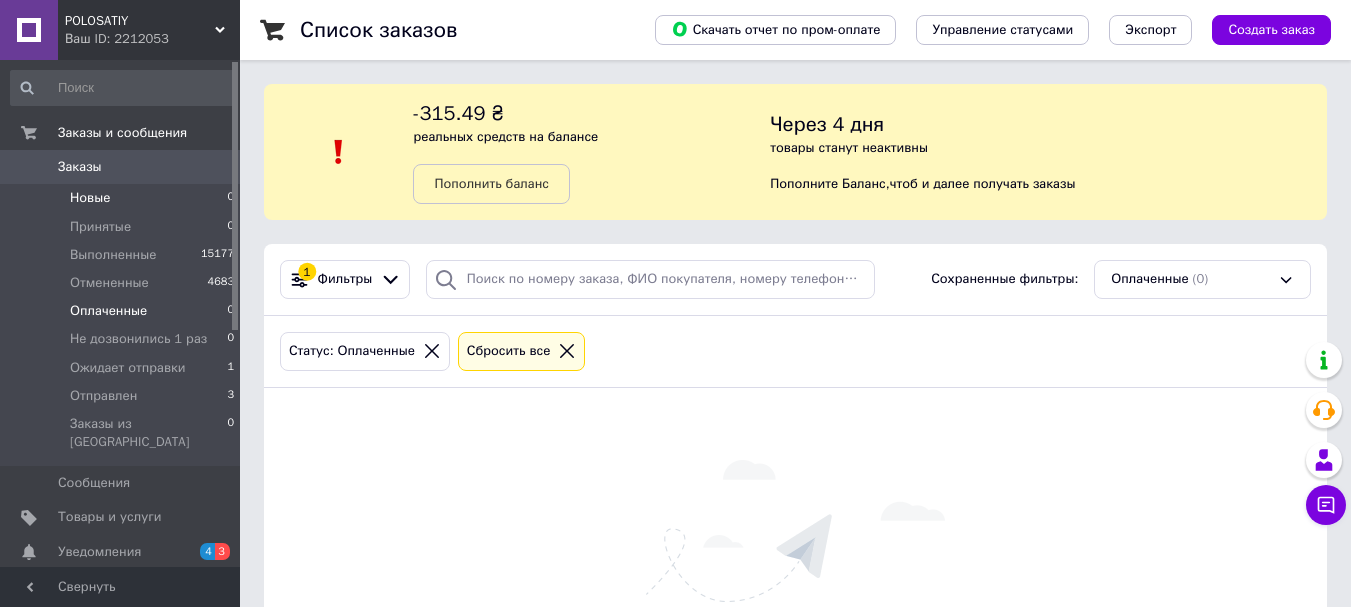 click on "Новые 0" at bounding box center (123, 198) 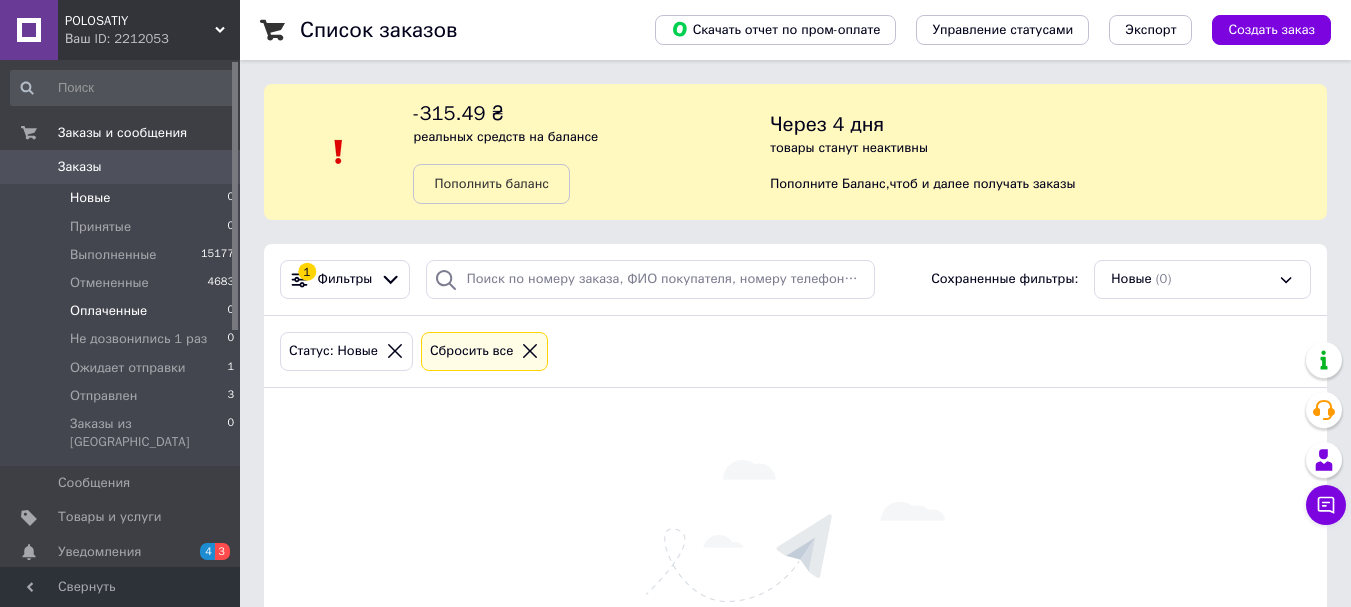 click on "Оплаченные 0" at bounding box center (123, 311) 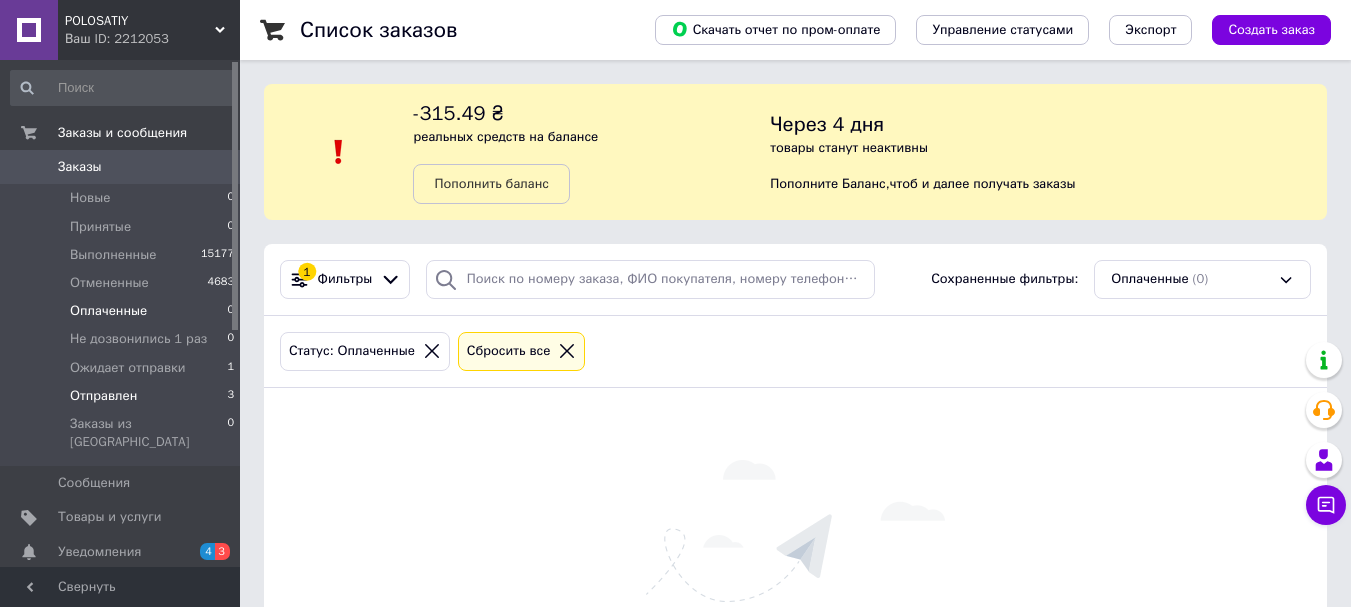 click on "Отправлен 3" at bounding box center (123, 396) 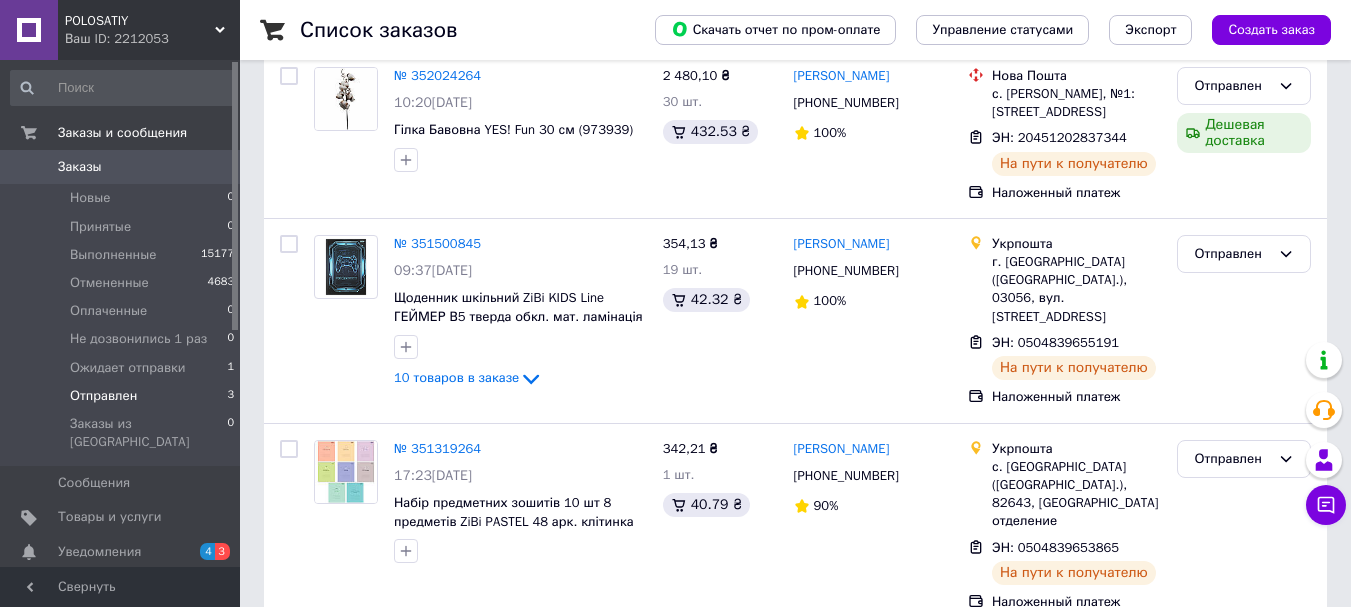 scroll, scrollTop: 407, scrollLeft: 0, axis: vertical 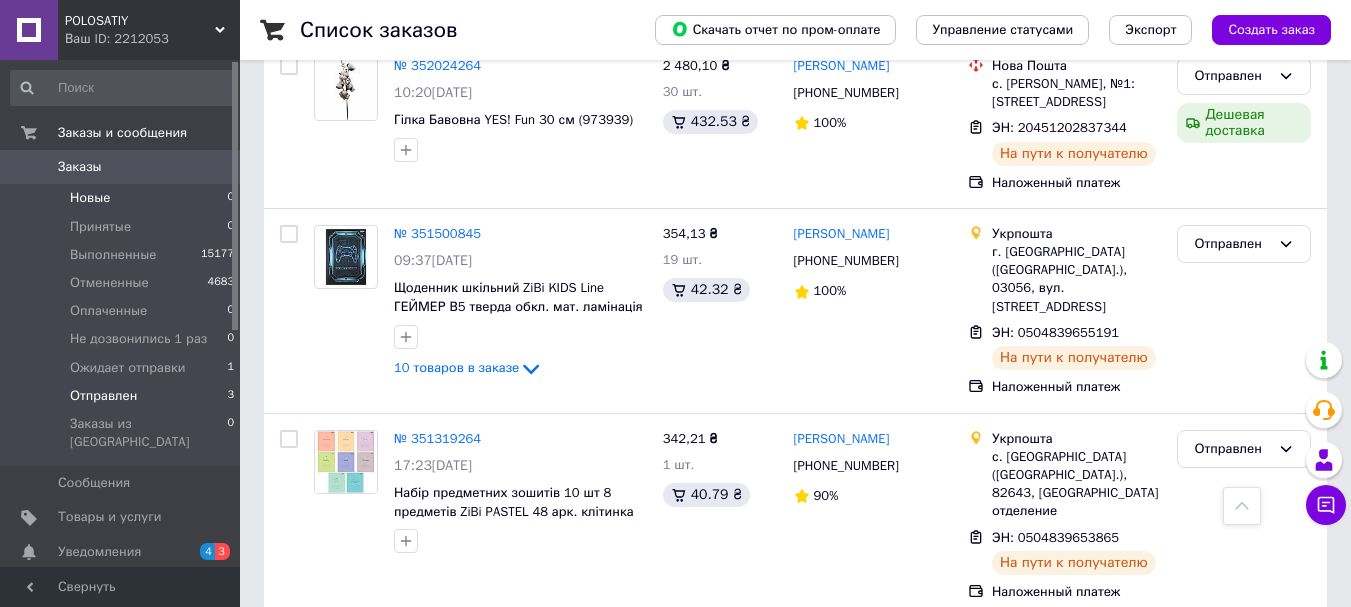 click on "Новые" at bounding box center (90, 198) 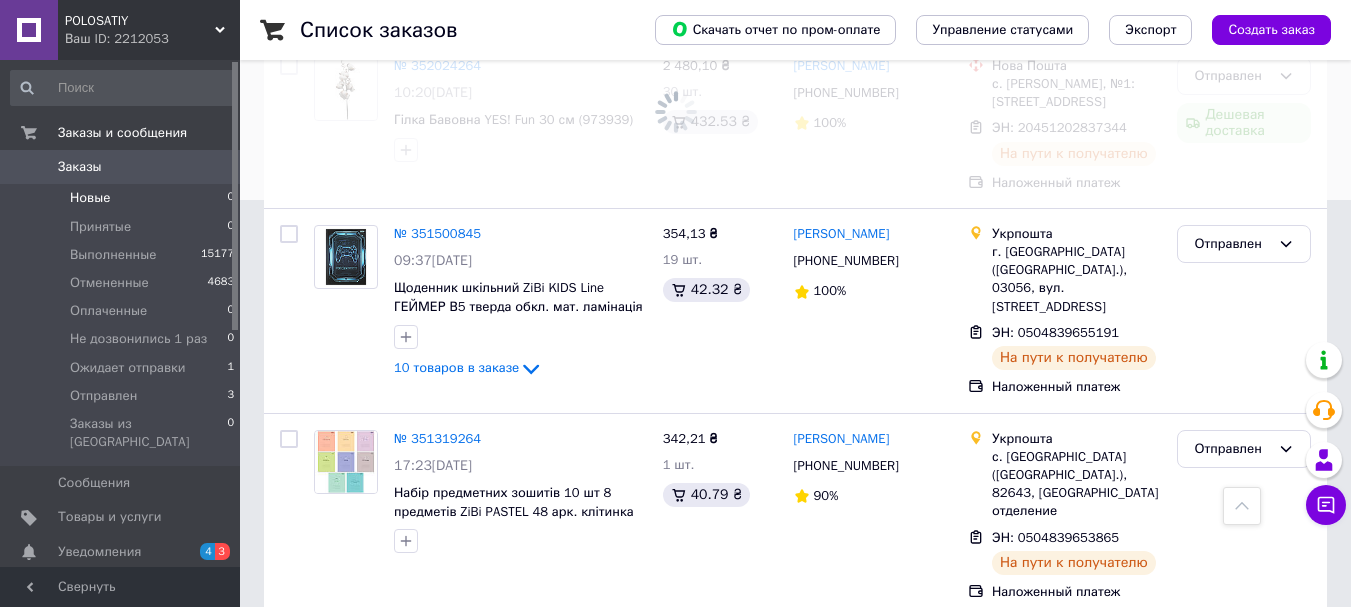 scroll, scrollTop: 0, scrollLeft: 0, axis: both 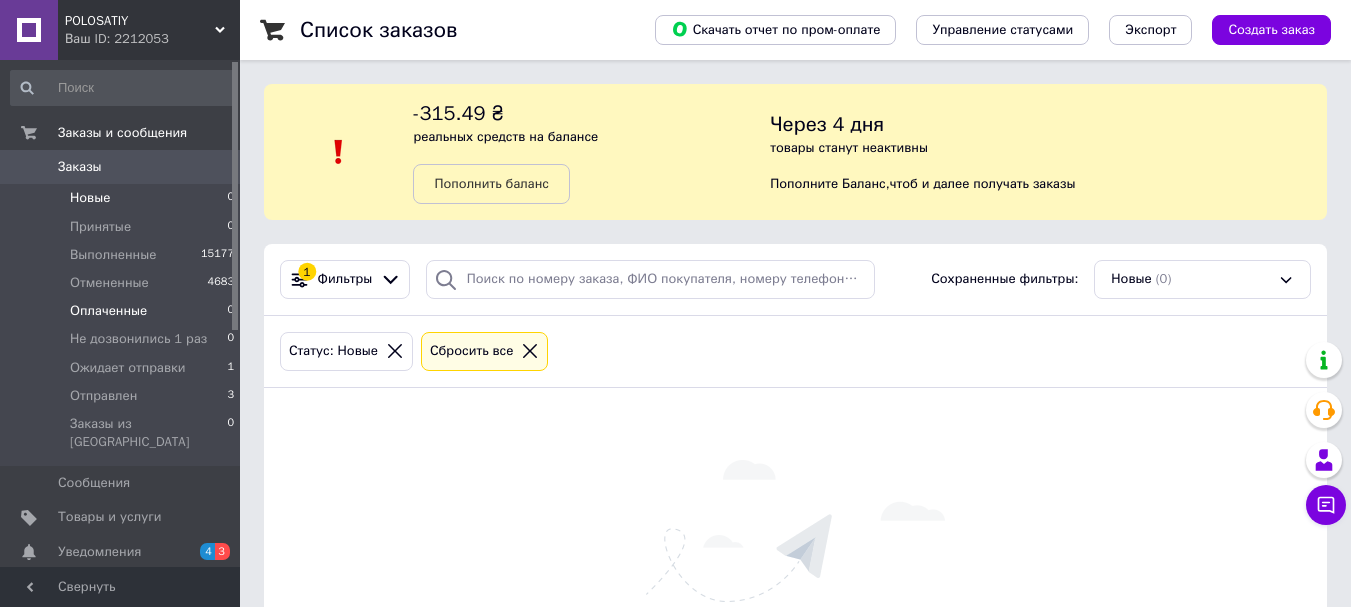 click on "Оплаченные 0" at bounding box center (123, 311) 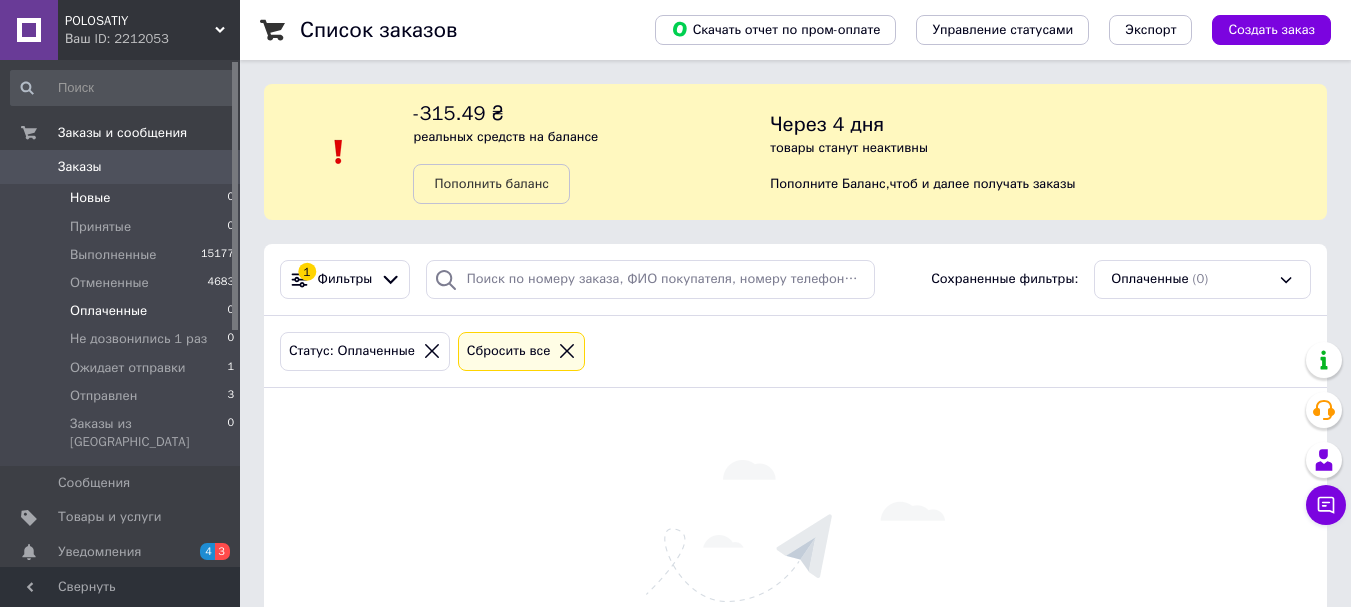 click on "Новые 0" at bounding box center [123, 198] 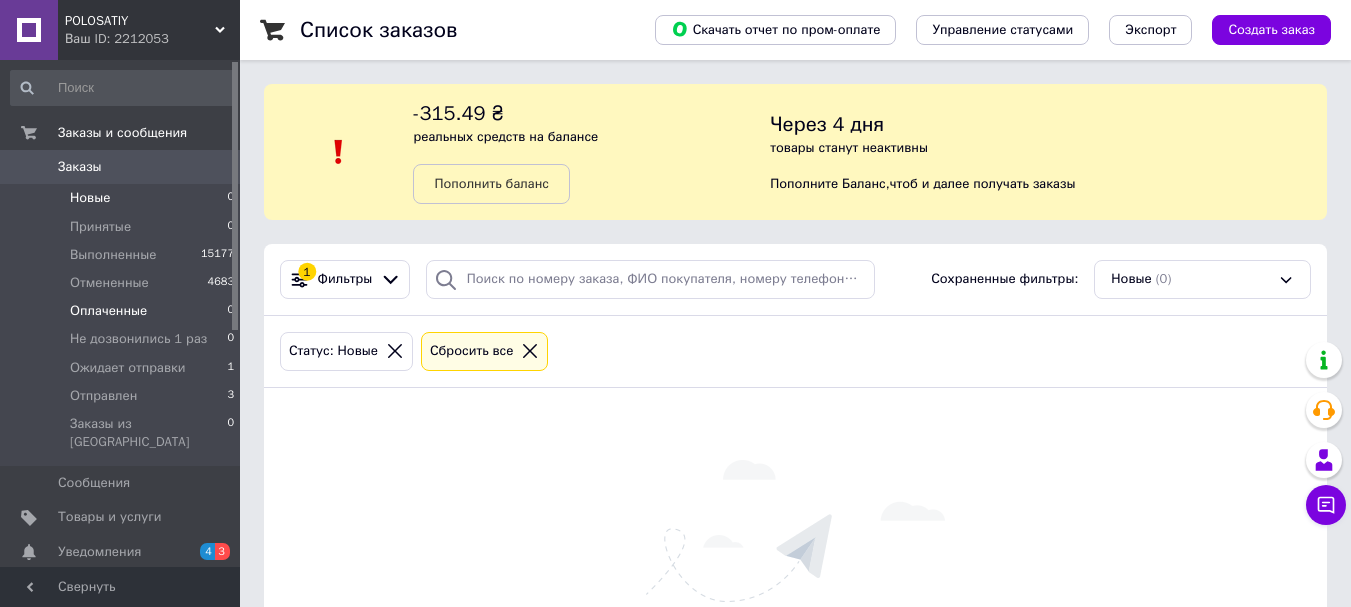 click on "Оплаченные" at bounding box center (108, 311) 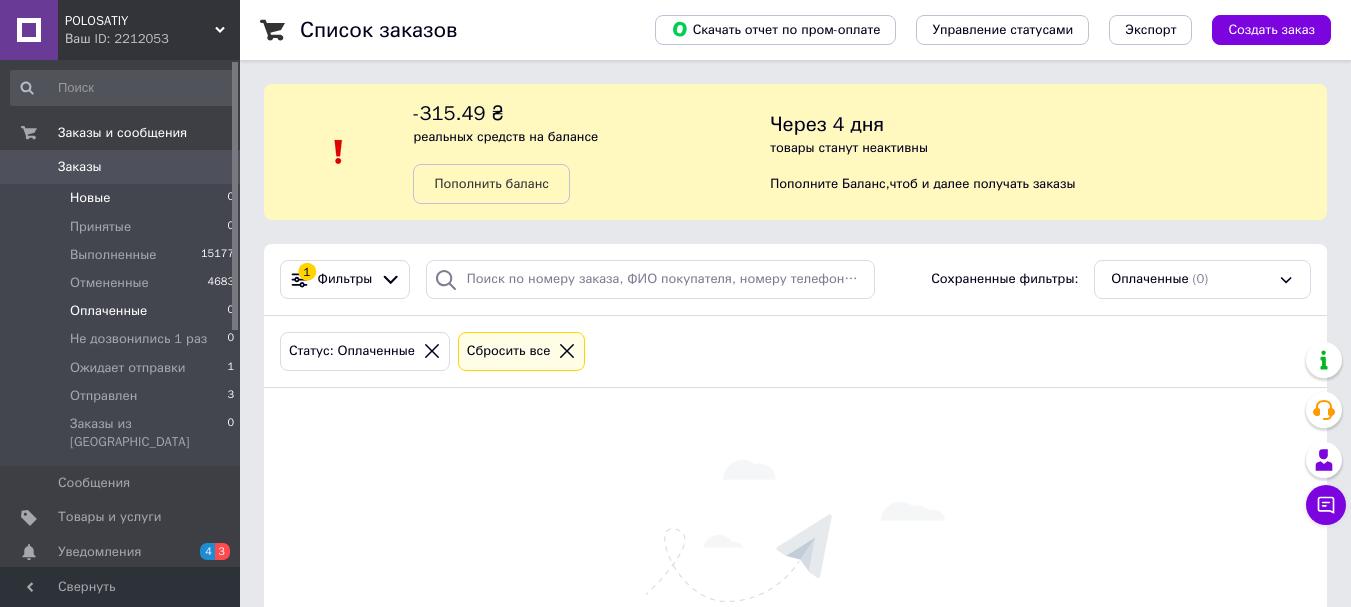 click on "Новые" at bounding box center [90, 198] 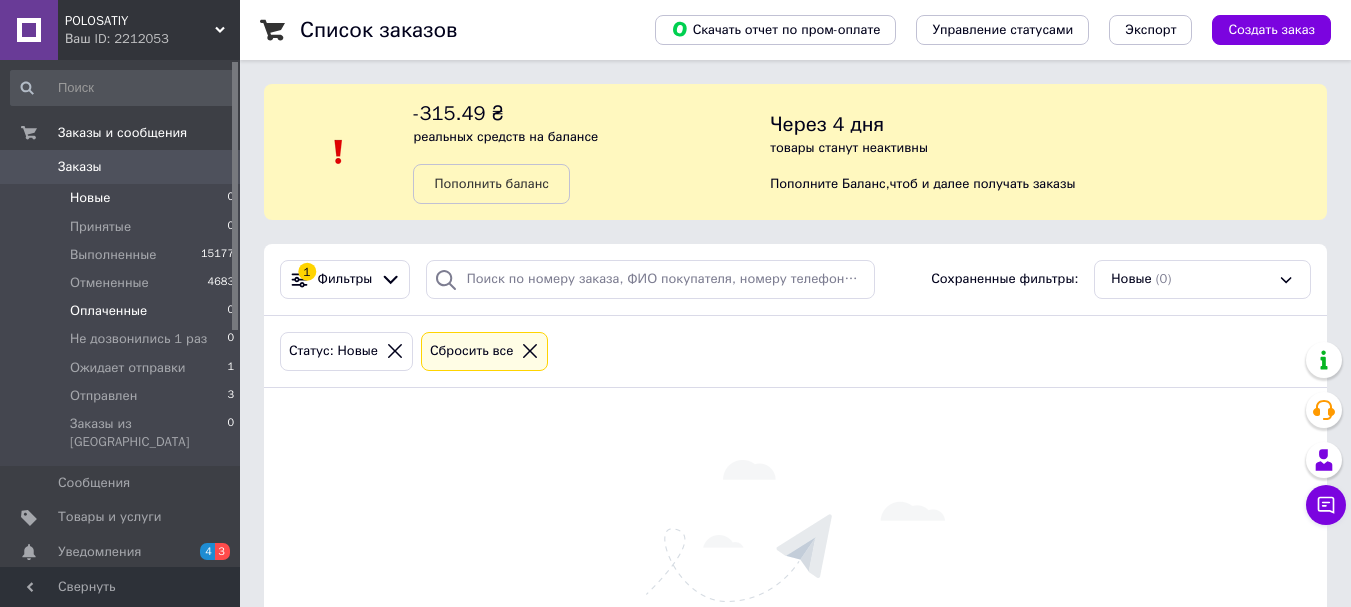 click on "Оплаченные 0" at bounding box center [123, 311] 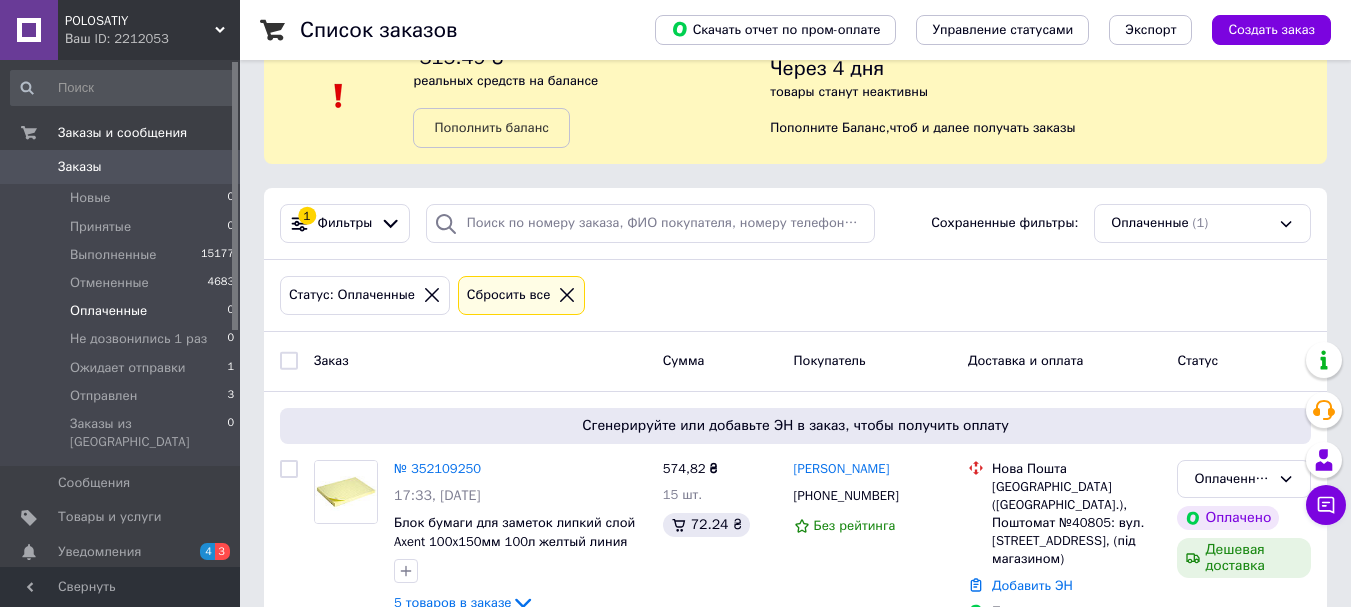 scroll, scrollTop: 104, scrollLeft: 0, axis: vertical 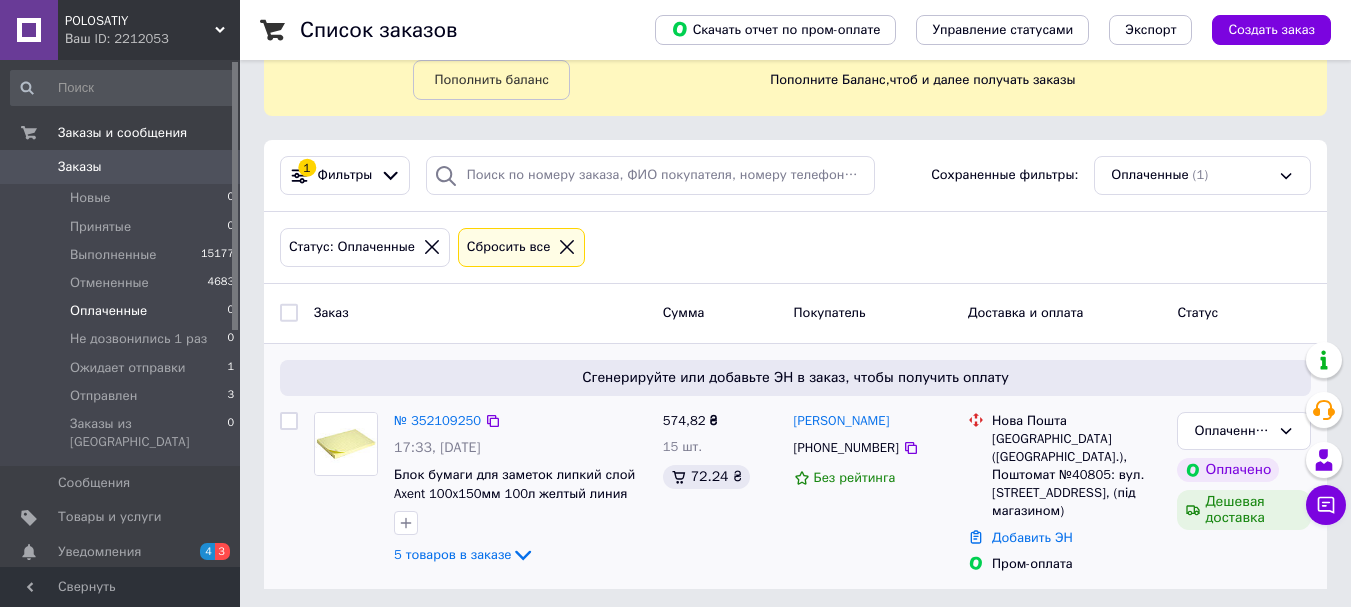 click on "№ 352109250" at bounding box center (437, 421) 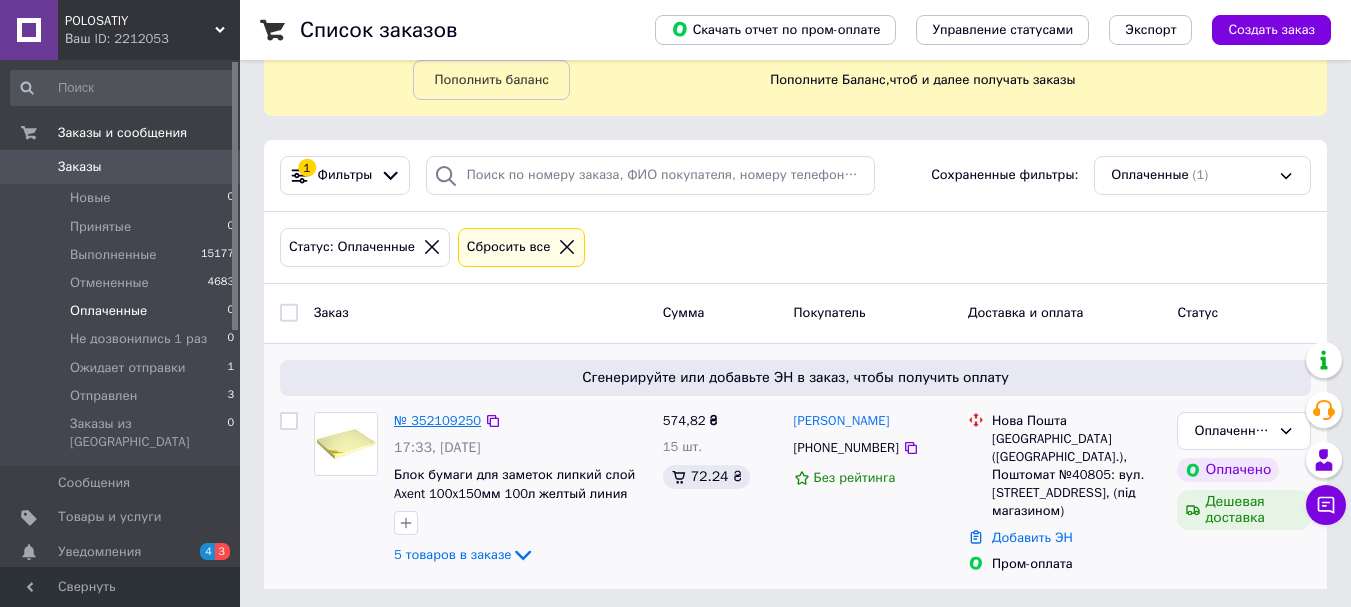 click on "№ 352109250" at bounding box center (437, 420) 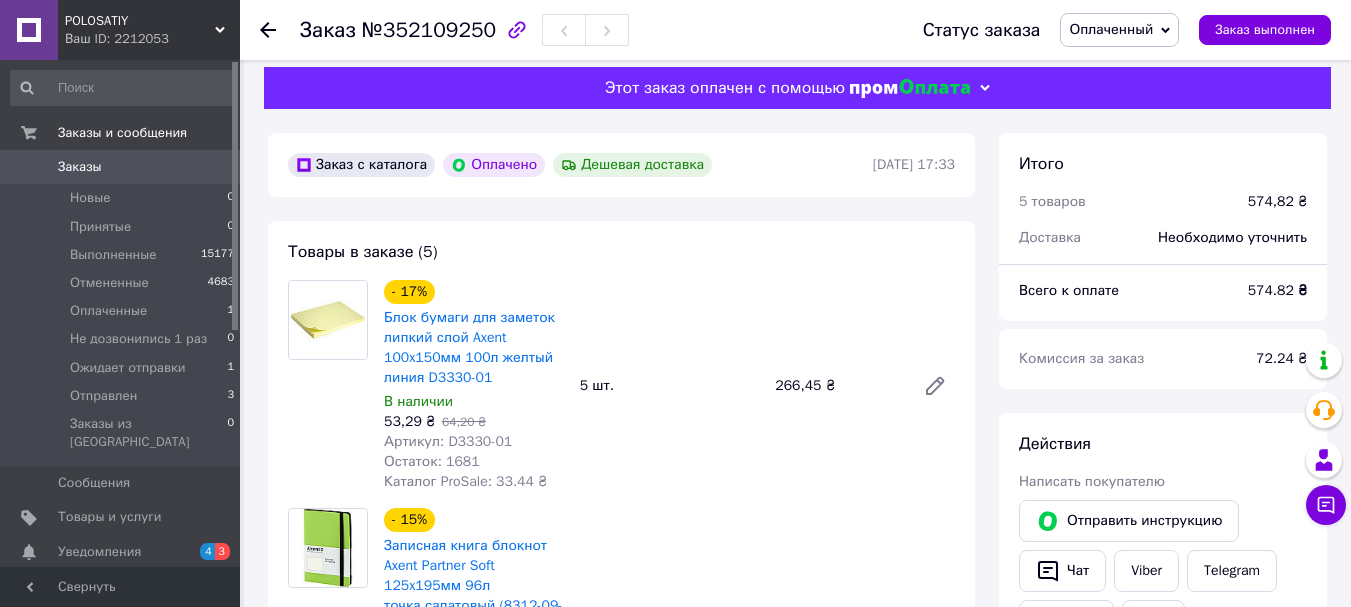 scroll, scrollTop: 0, scrollLeft: 0, axis: both 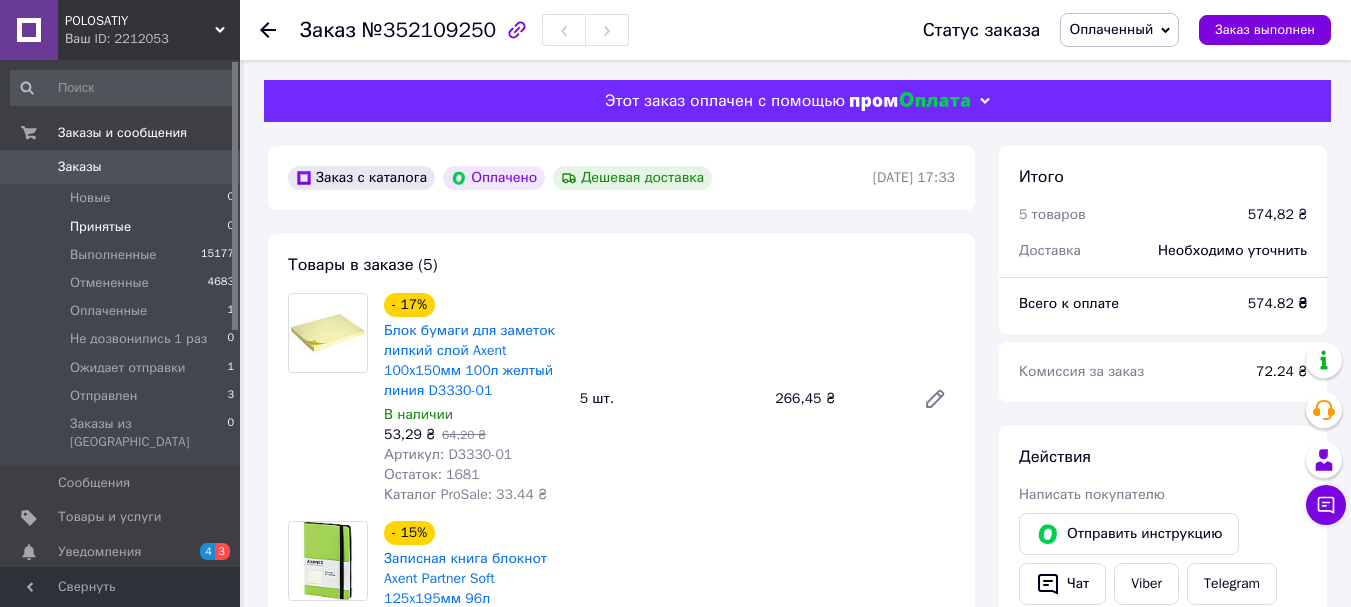 click on "Принятые 0" at bounding box center (123, 227) 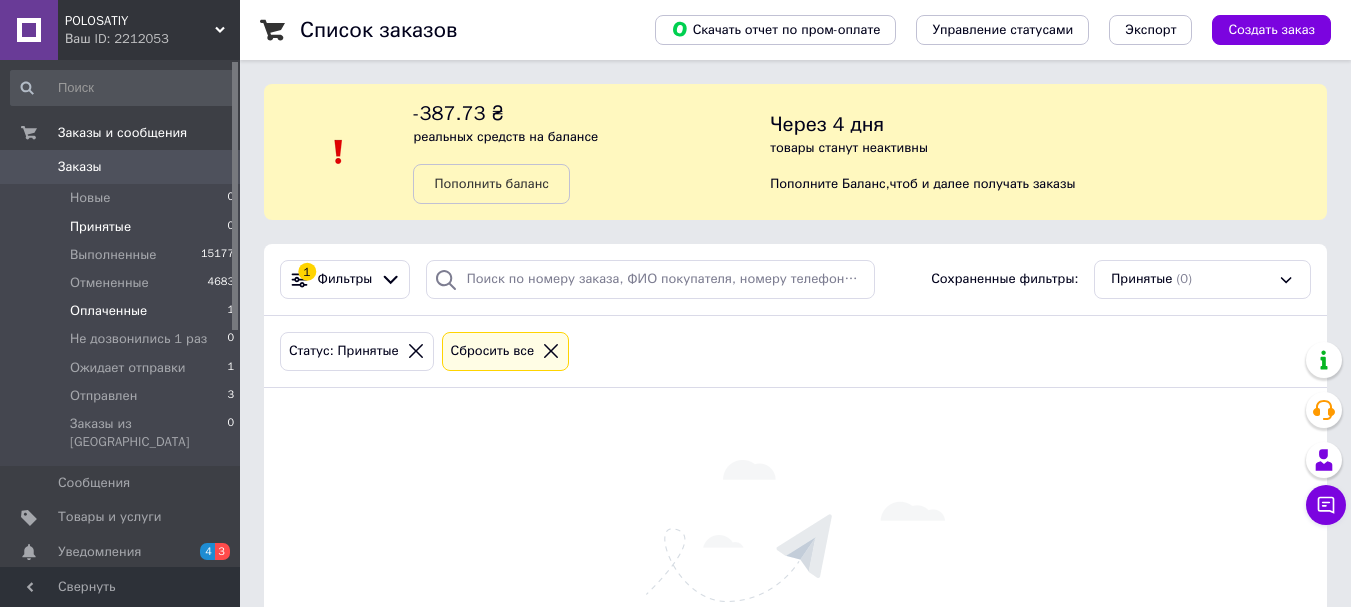 click on "Оплаченные 1" at bounding box center [123, 311] 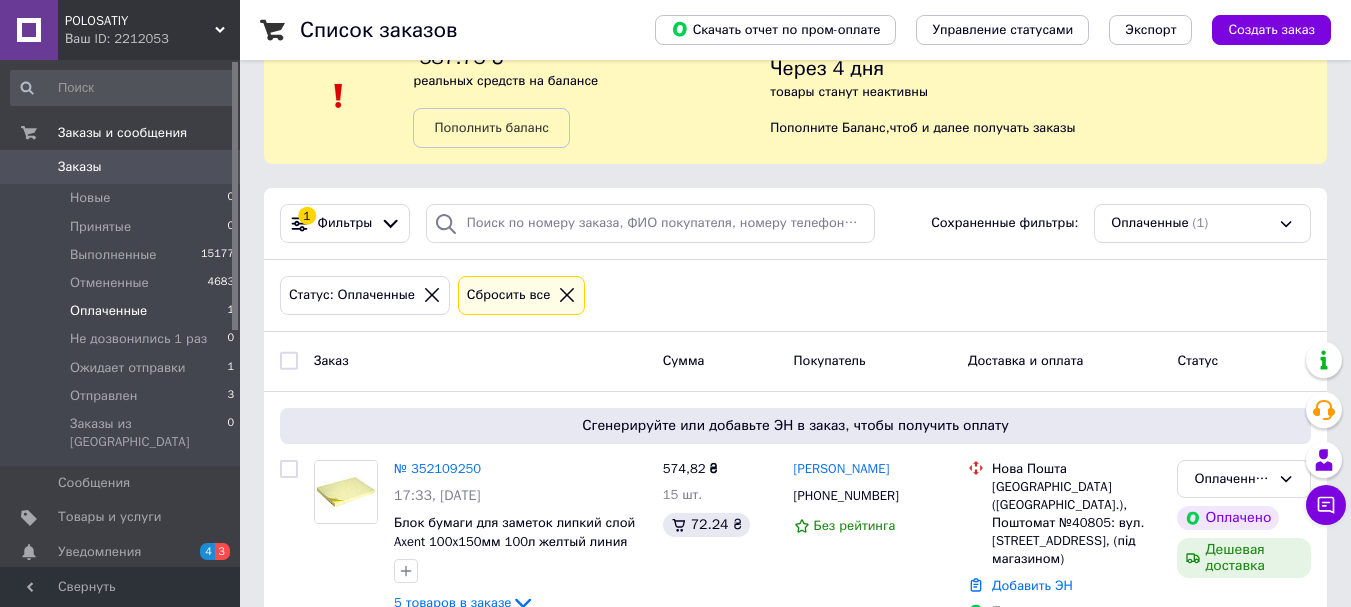 scroll, scrollTop: 104, scrollLeft: 0, axis: vertical 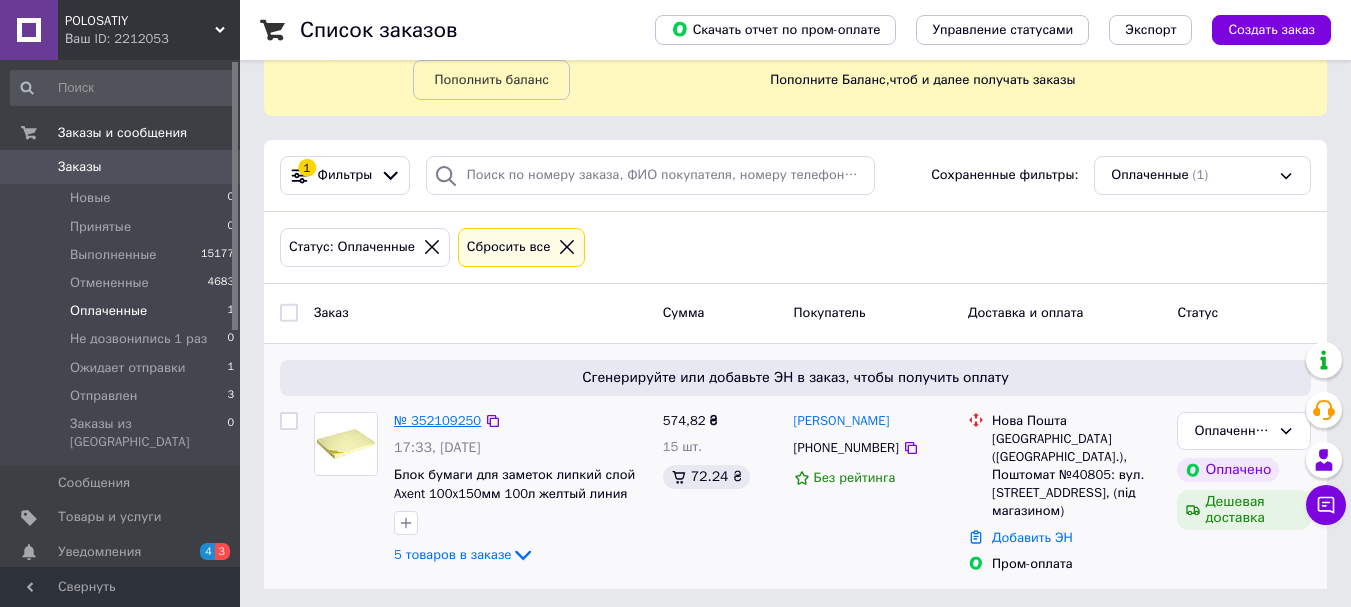 click on "№ 352109250" at bounding box center [437, 420] 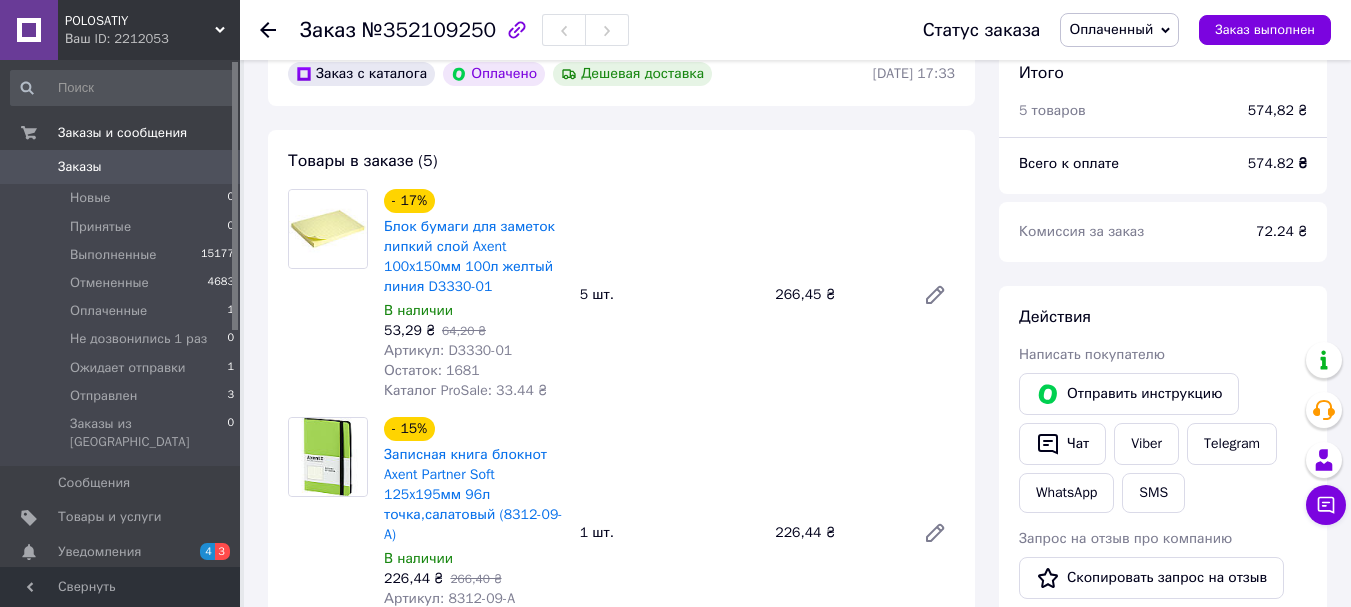 scroll, scrollTop: 304, scrollLeft: 0, axis: vertical 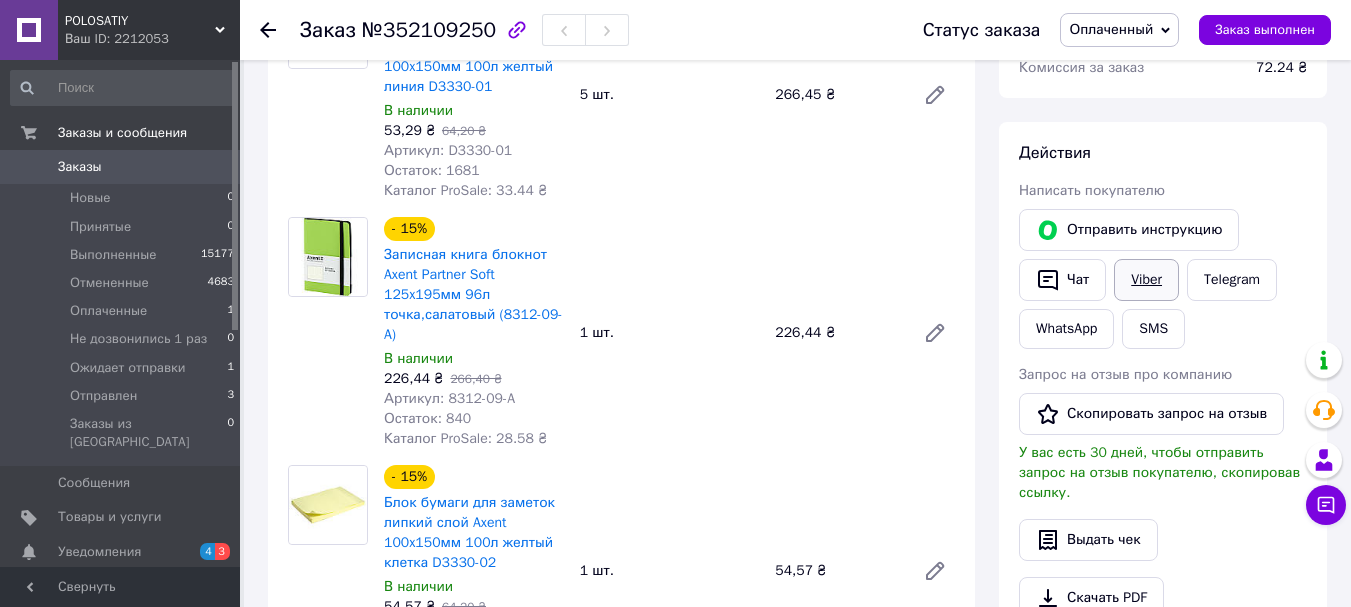 click on "Viber" at bounding box center (1146, 280) 